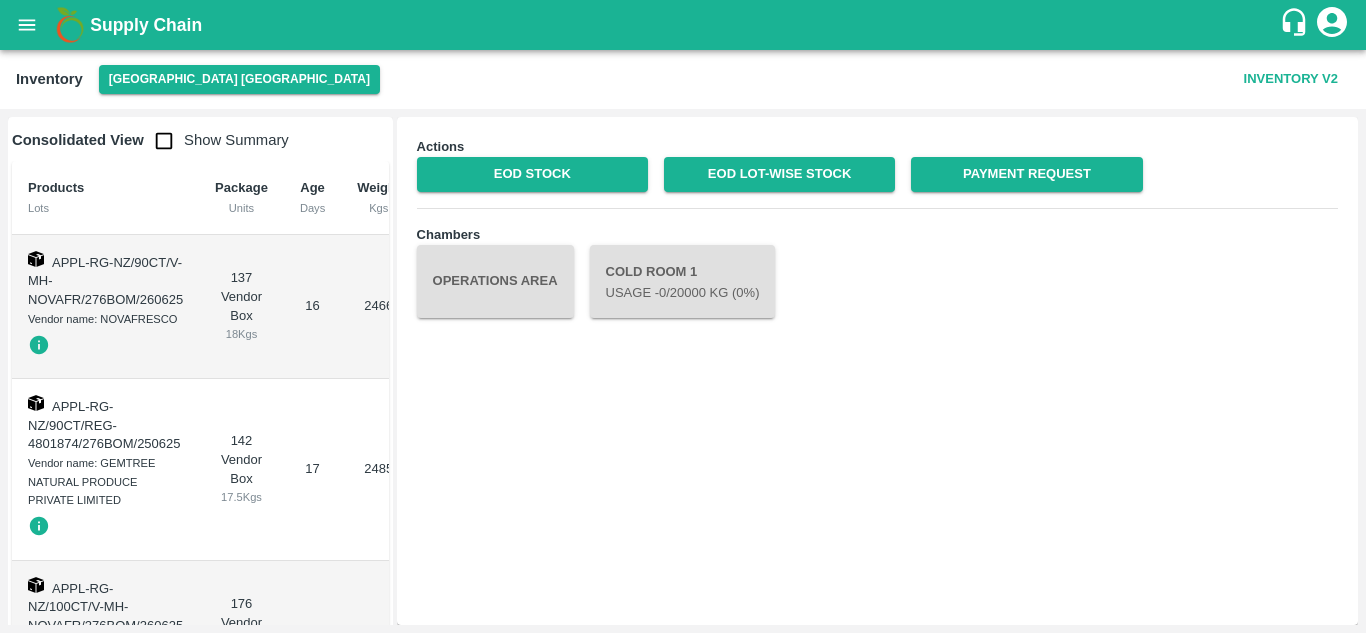 scroll, scrollTop: 0, scrollLeft: 0, axis: both 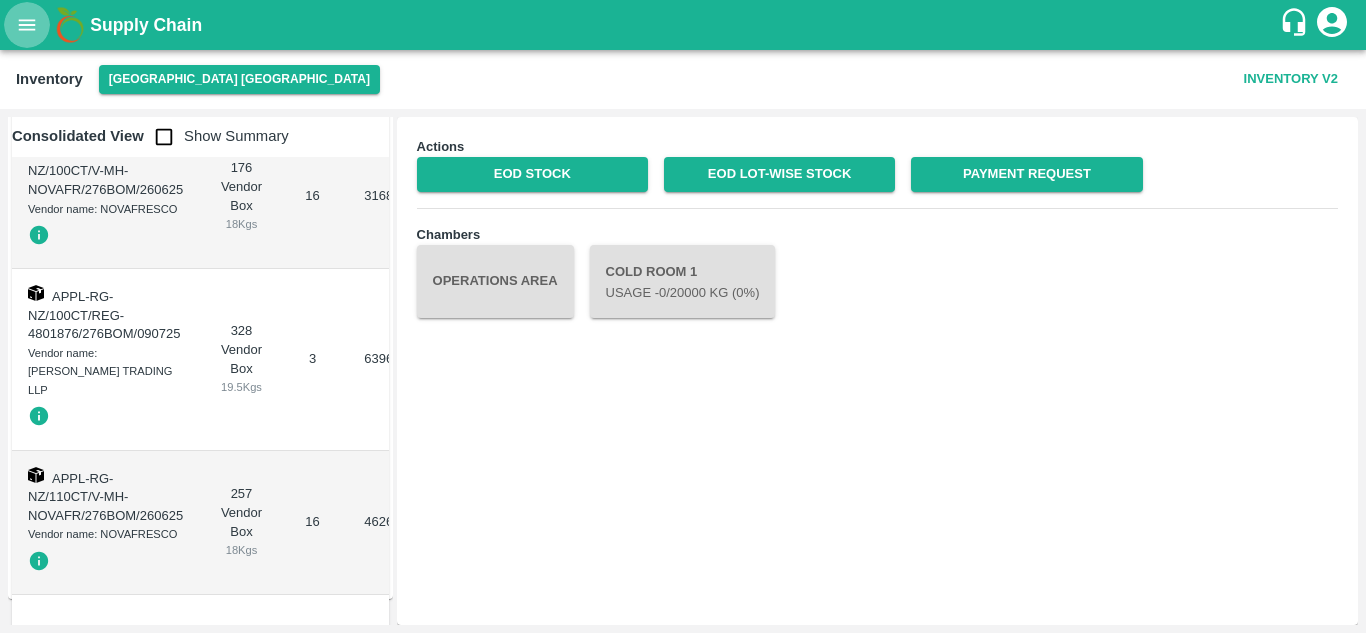 click at bounding box center (27, 25) 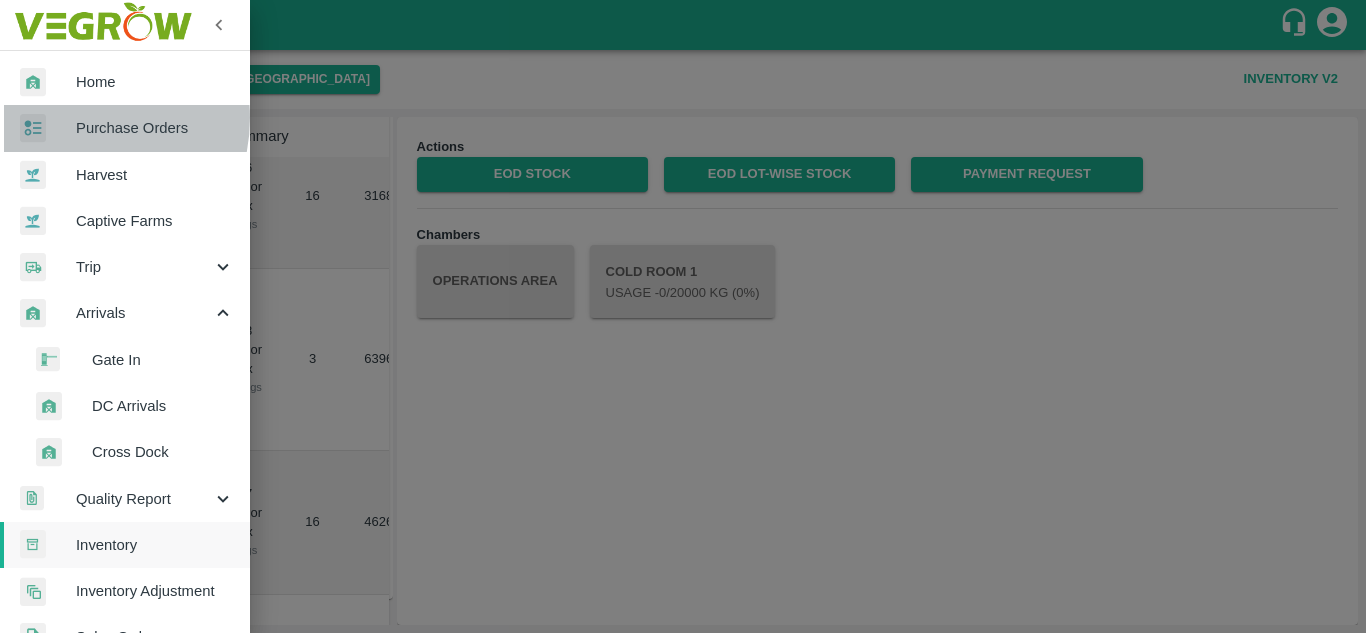 click at bounding box center (48, 128) 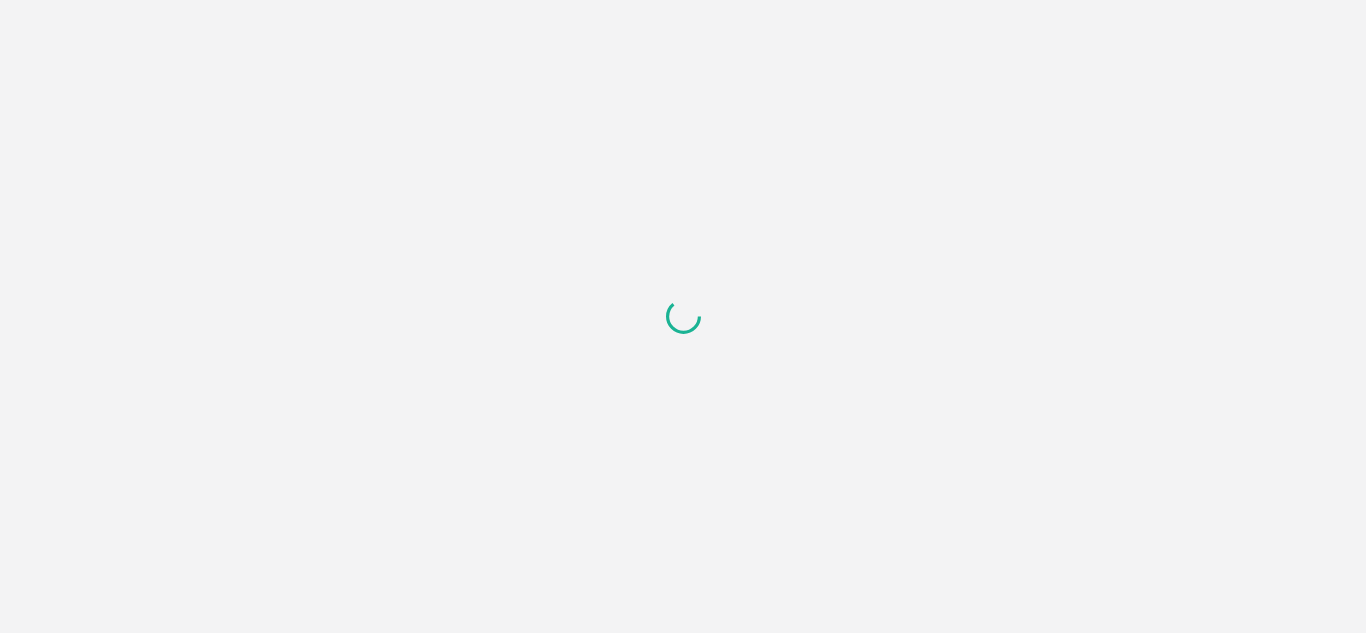 scroll, scrollTop: 0, scrollLeft: 0, axis: both 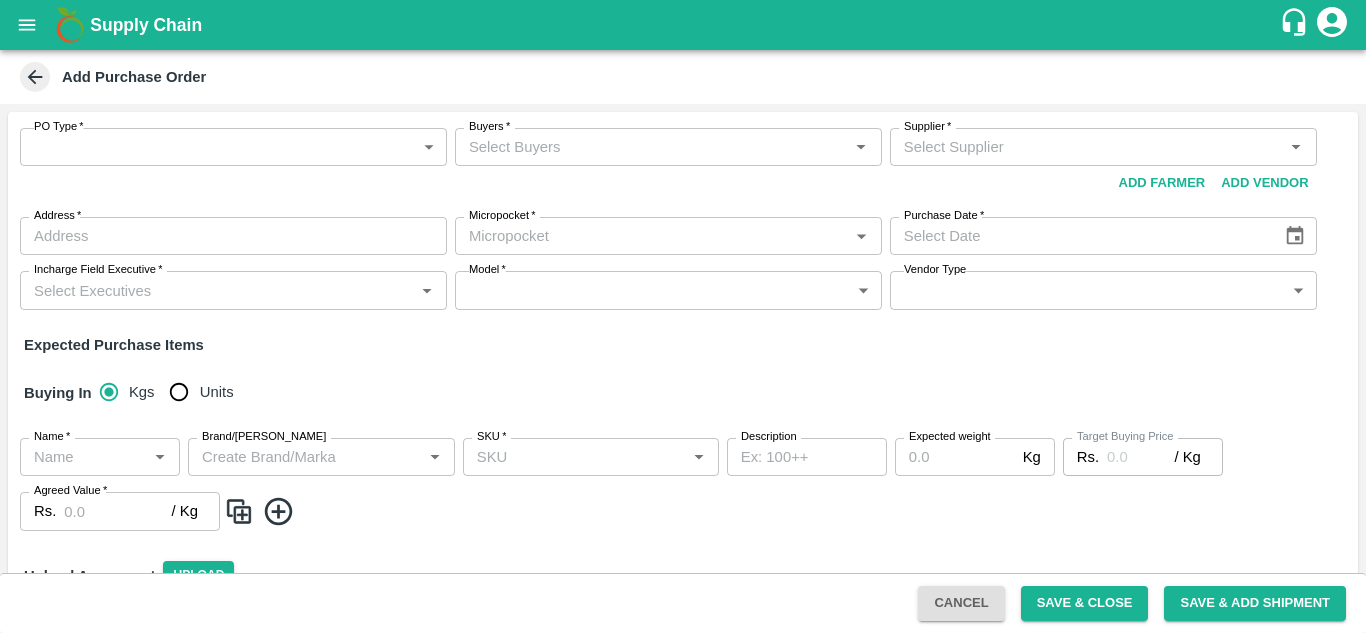 type on "NA" 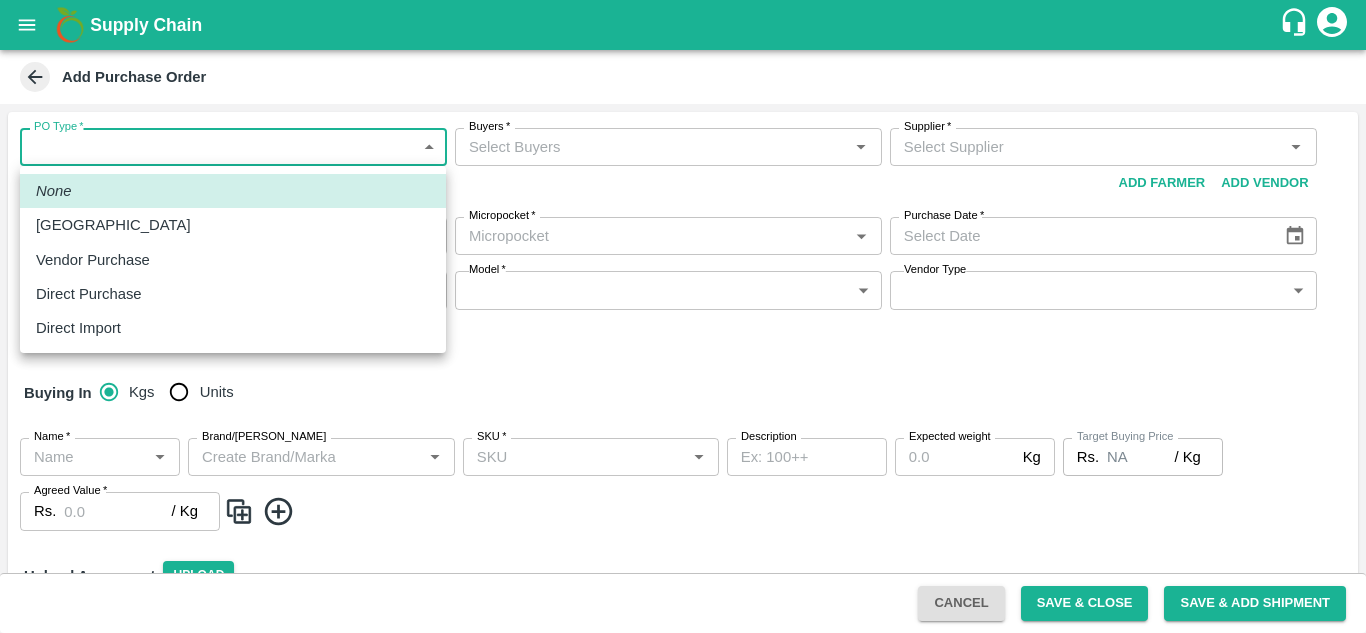 click on "Supply Chain Add Purchase Order PO Type   * ​ PO Type Buyers   * Buyers   * Supplier   * Supplier   * Add Vendor Add Farmer Address   * Address Micropocket   * Micropocket   * Purchase Date   * Purchase Date Incharge Field Executive   * Incharge Field Executive   * Model   * ​ Model Vendor Type ​ Vendor Type Expected Purchase Items Buying In Kgs Units Name   * Name   * Brand/Marka Brand/Marka SKU   * SKU   * Description x Description Expected weight Kg Expected weight Target Buying Price Rs. NA / Kg Target Buying Price Agreed Value   * Rs. / Kg Agreed Value Upload Agreement Upload Chute Percentage % Chute Percentage Cancel Save & Close Save & Add Shipment Mumbai Imported DC Bangalore Imported DC - Safal Market Delhi Imported DC MDC Bhubaneswar Bangalore DC MDC Cochin Modern Trade Bangalore DC Ahmedabad virtual imported DC Chennai DC Hyderabad DC B2R Bangalore  FruitX Delhi Direct Customer Hanshu Sharma Logout None Farm Gate Vendor Purchase Direct Purchase Direct Import" at bounding box center (683, 316) 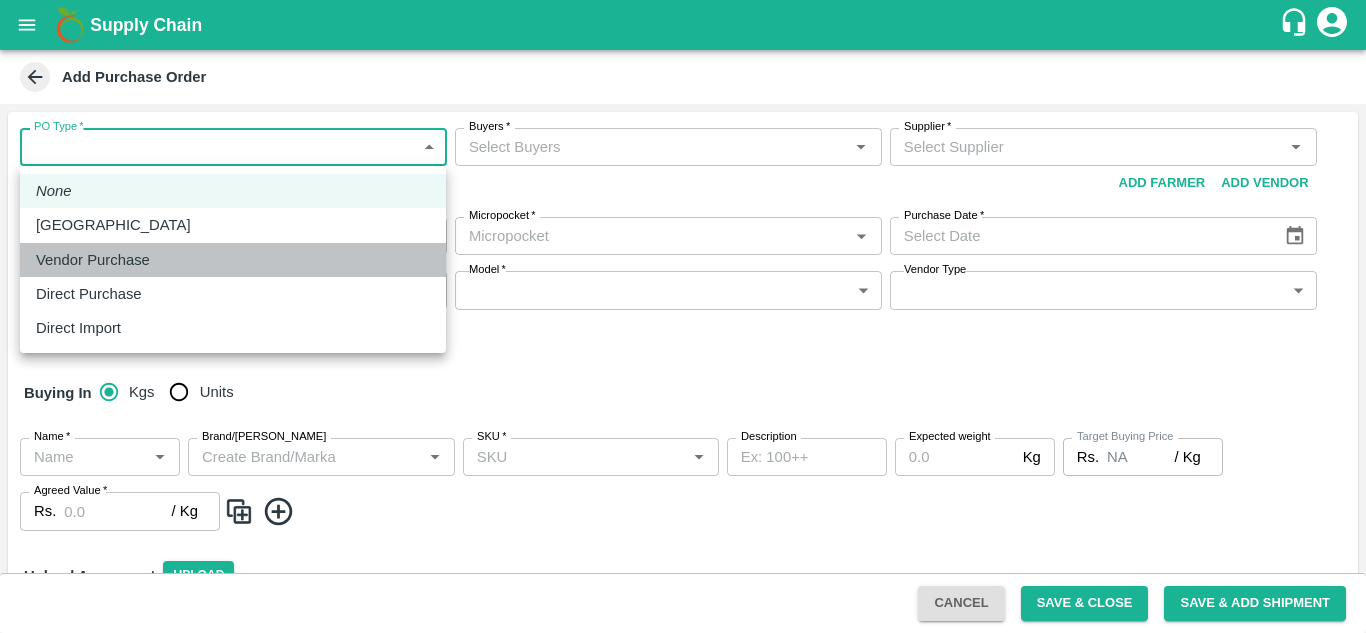 click on "Vendor Purchase" at bounding box center [233, 260] 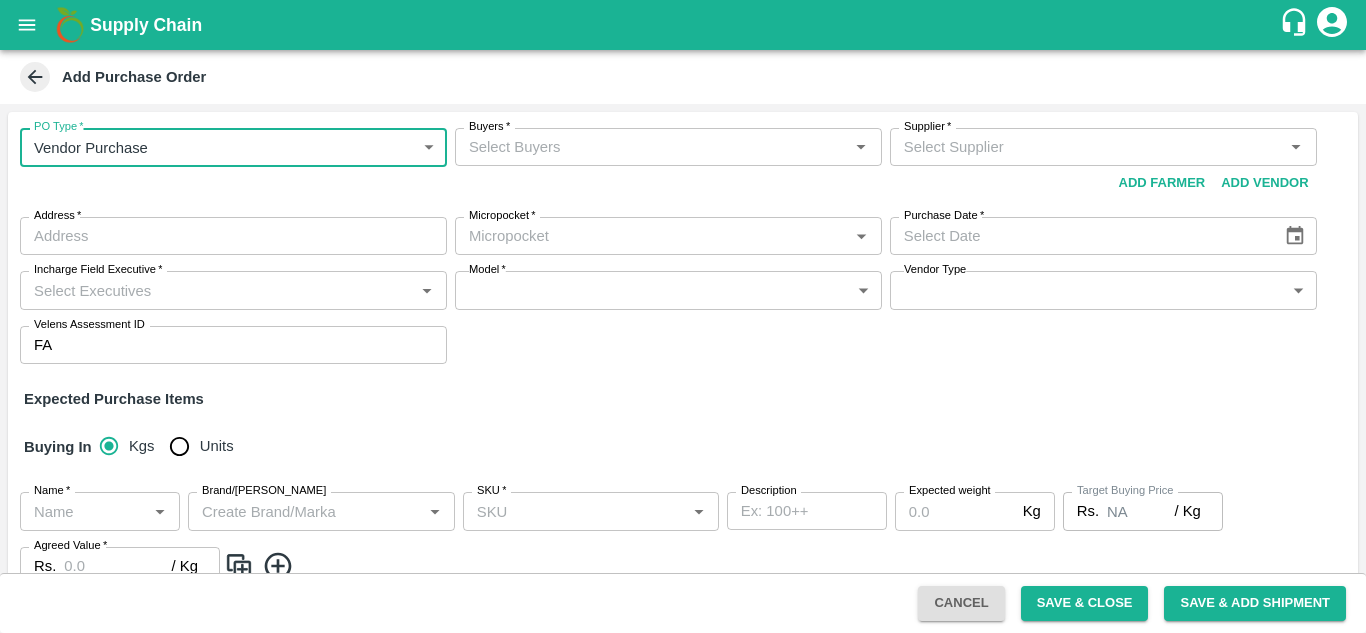 click on "Buyers   *" at bounding box center [652, 147] 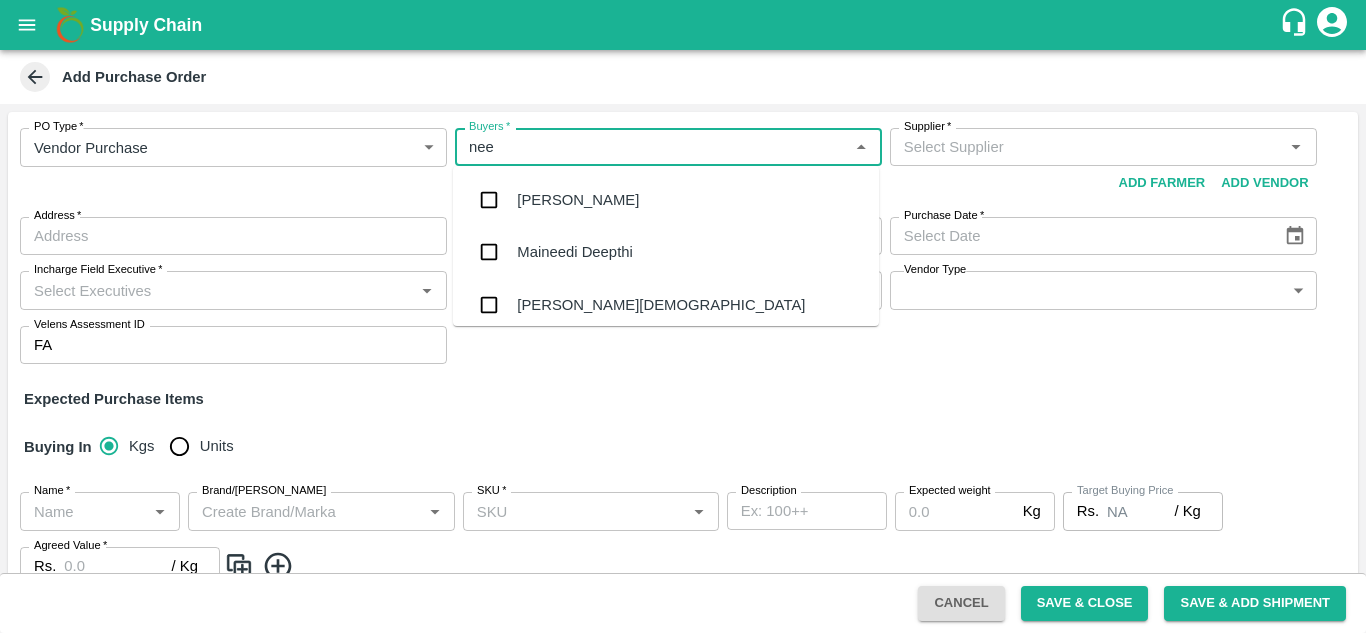 type on "neet" 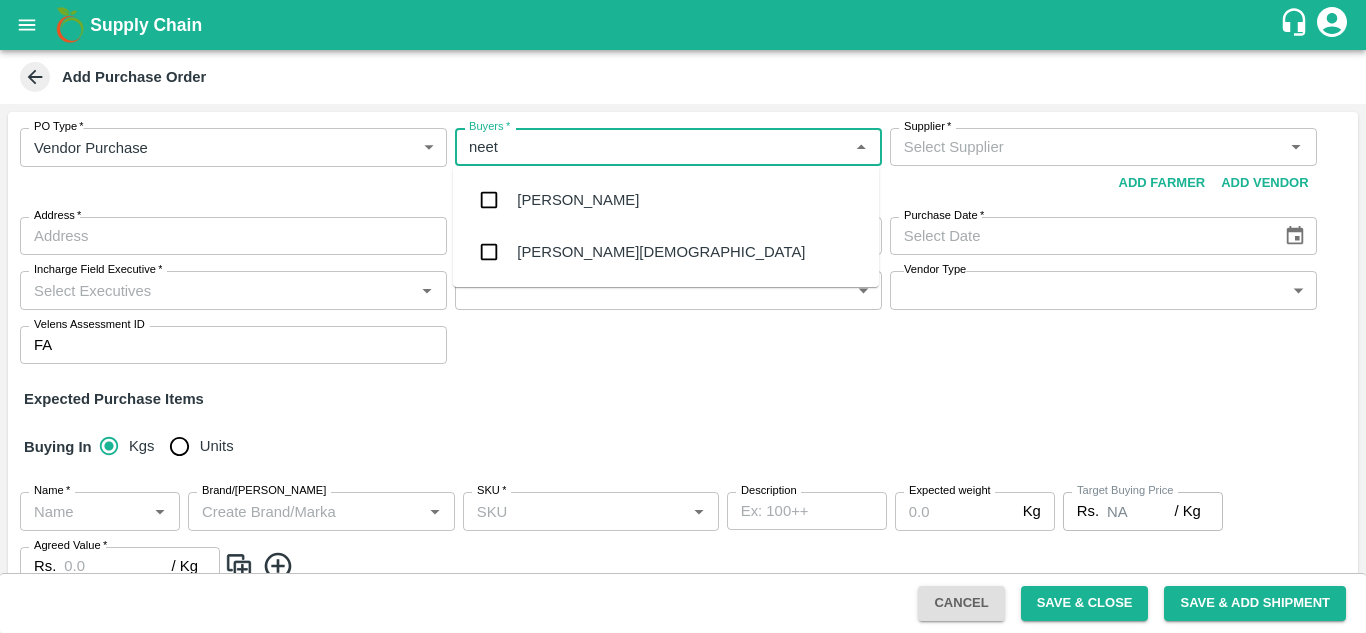 click on "[PERSON_NAME][DEMOGRAPHIC_DATA]" at bounding box center (661, 252) 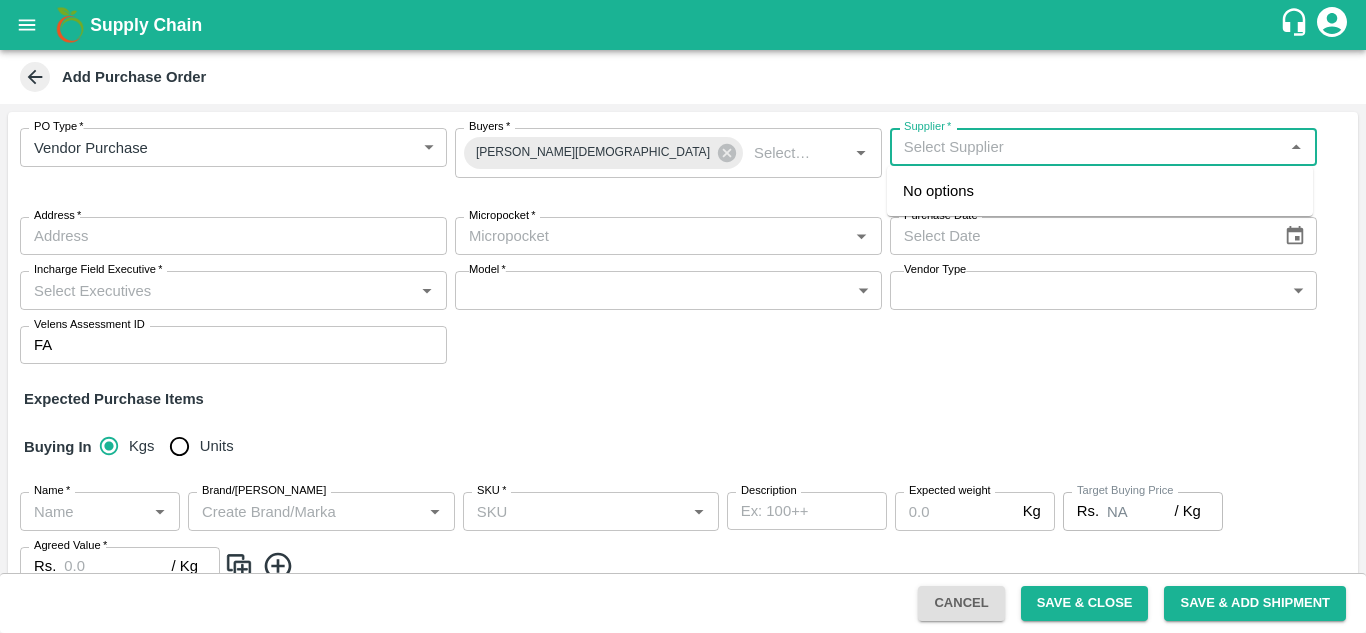 click on "Supplier   *" at bounding box center [1087, 147] 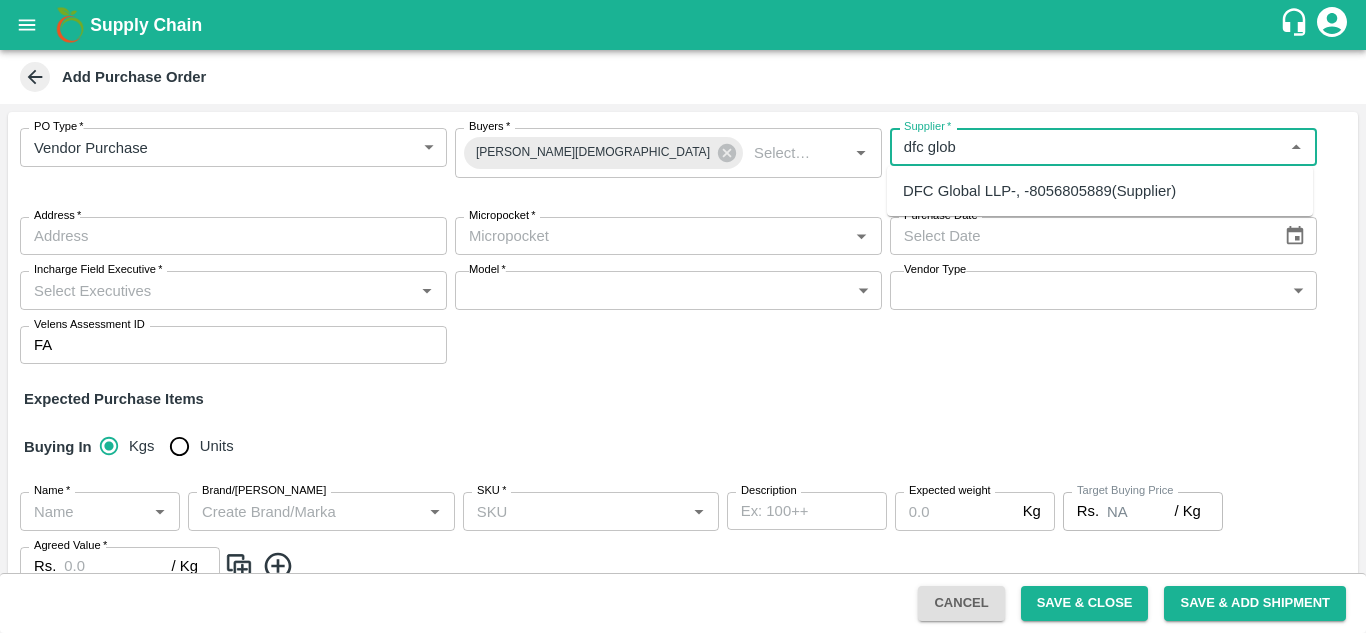 click on "DFC Global LLP-, -8056805889(Supplier)" at bounding box center (1100, 191) 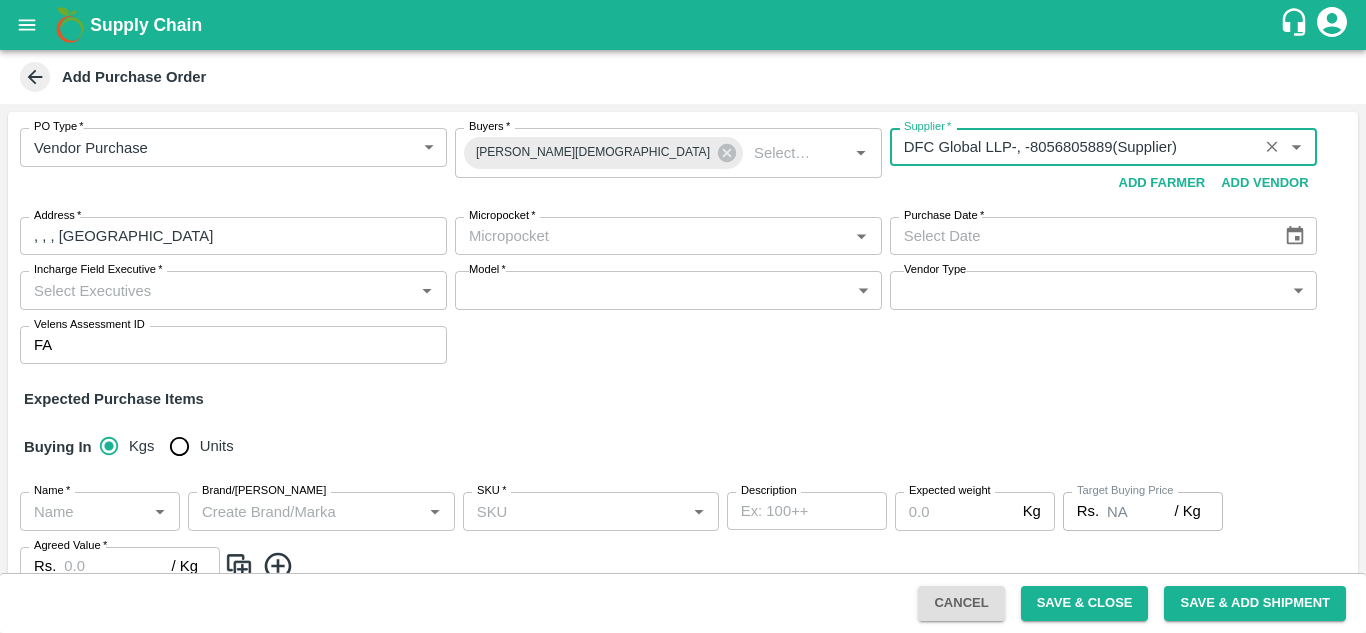 type on "DFC Global LLP-, -8056805889(Supplier)" 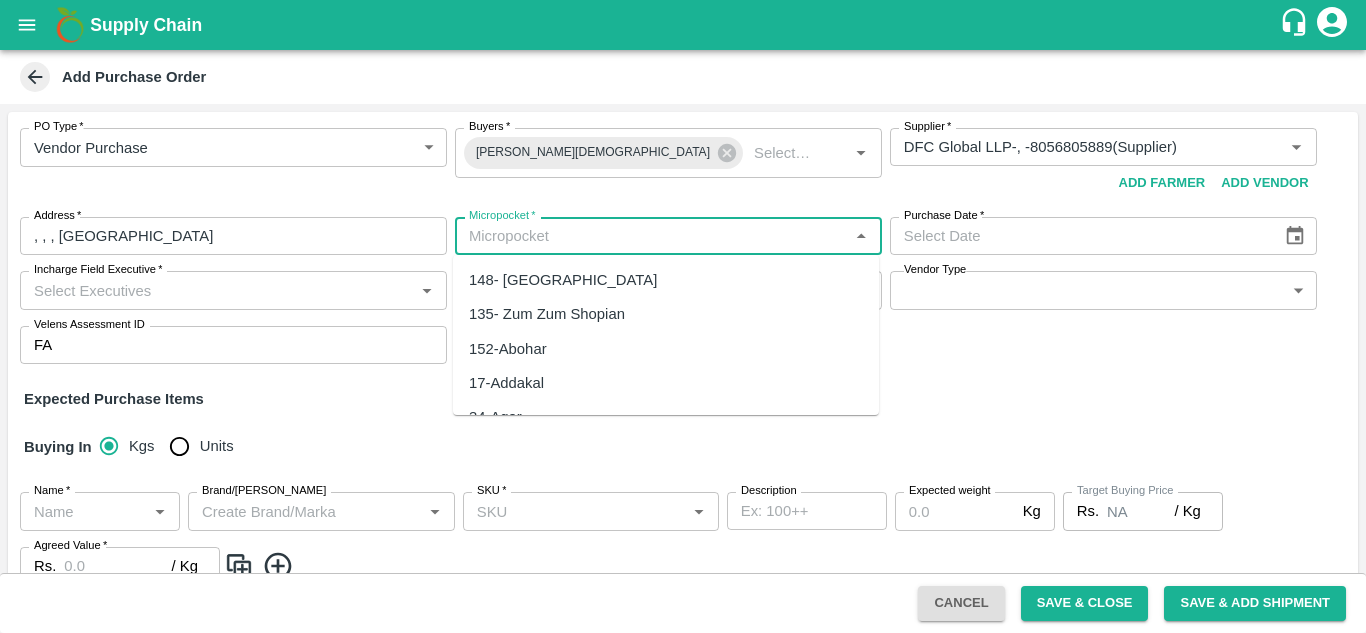 click on "Micropocket   *" at bounding box center (652, 236) 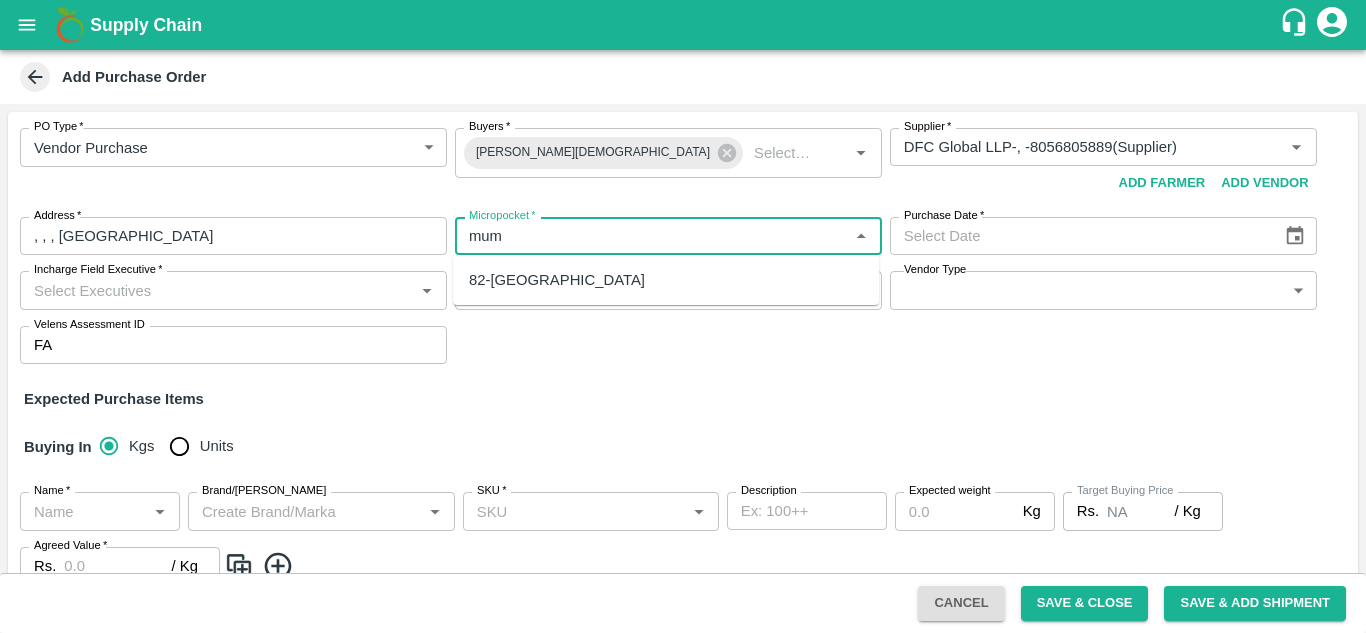 click on "82-Mumbai" at bounding box center (557, 280) 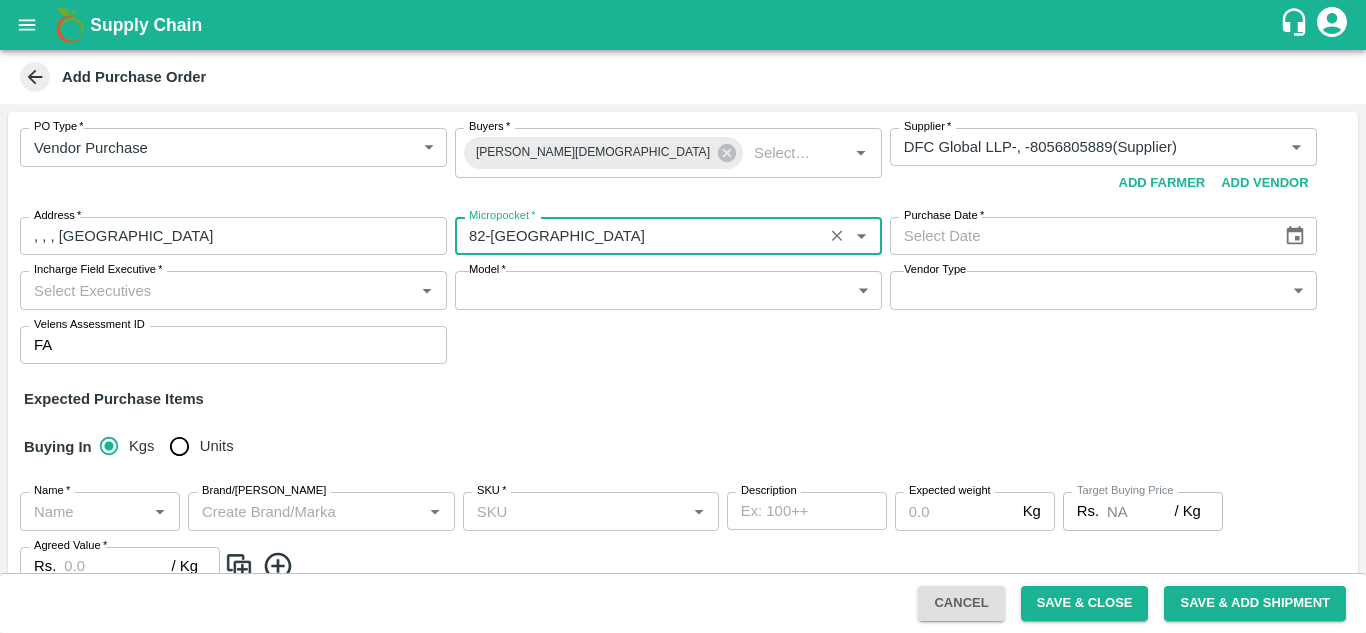 type on "82-Mumbai" 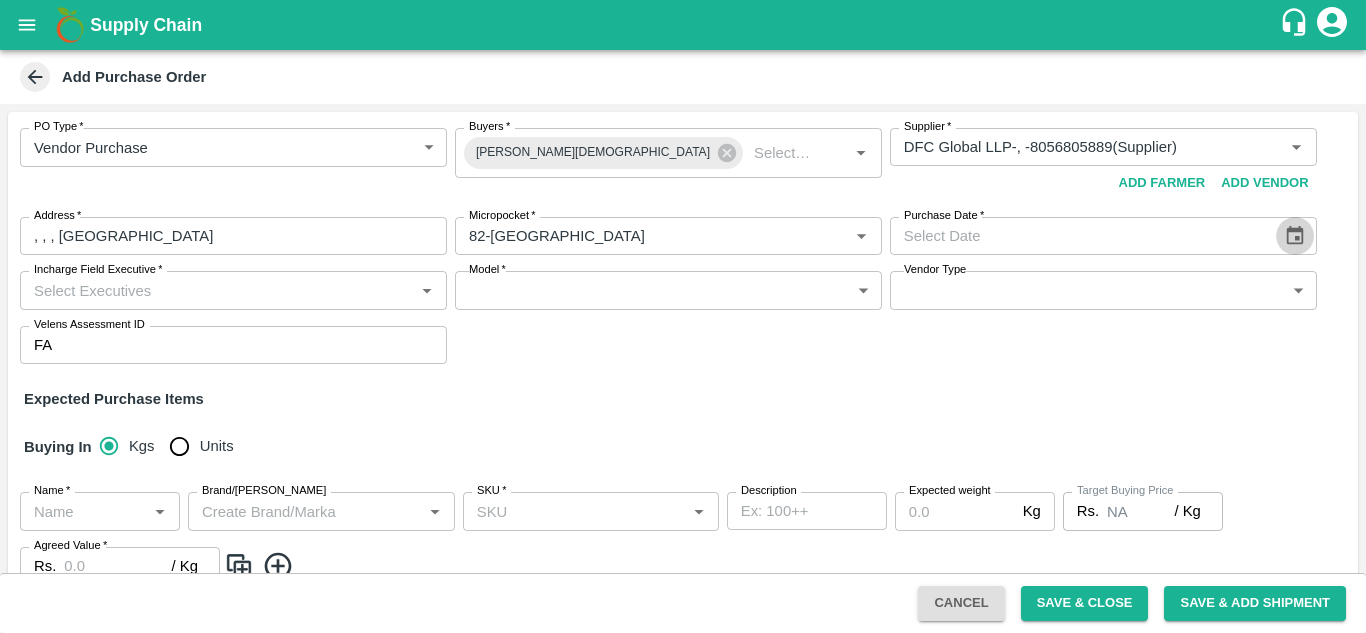 click at bounding box center [1295, 236] 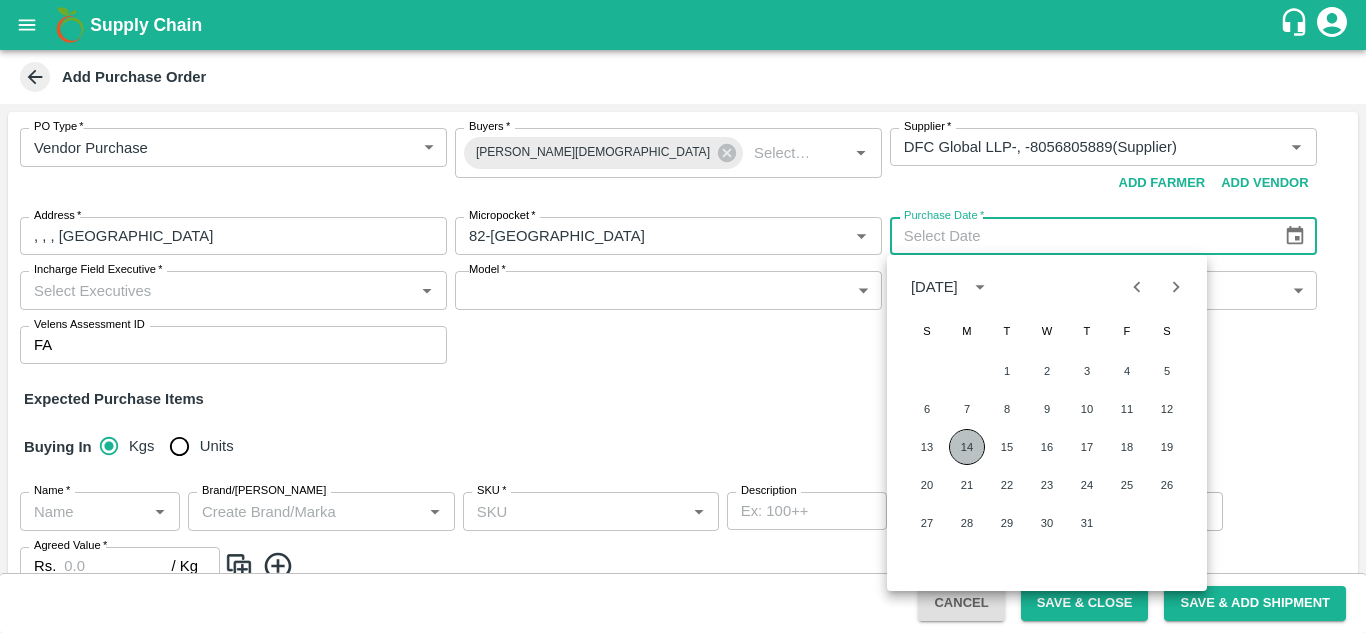 click on "14" at bounding box center (967, 447) 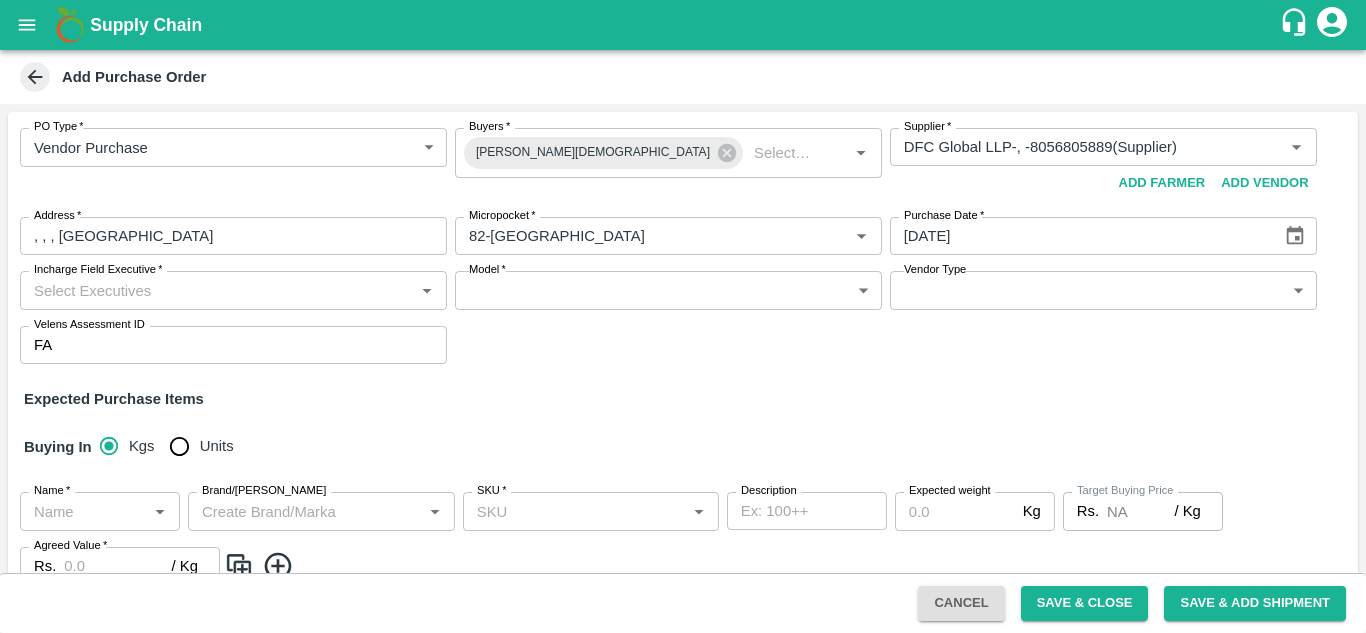 click on "Incharge Field Executive   *" at bounding box center (217, 290) 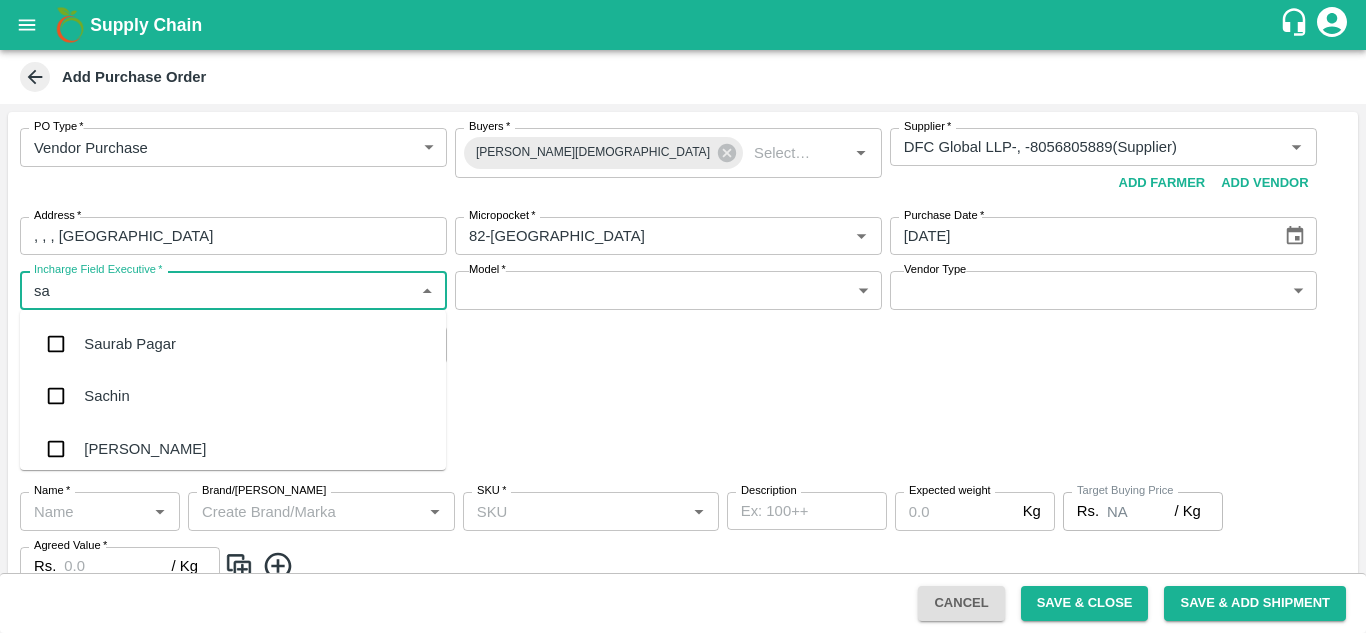 type on "s" 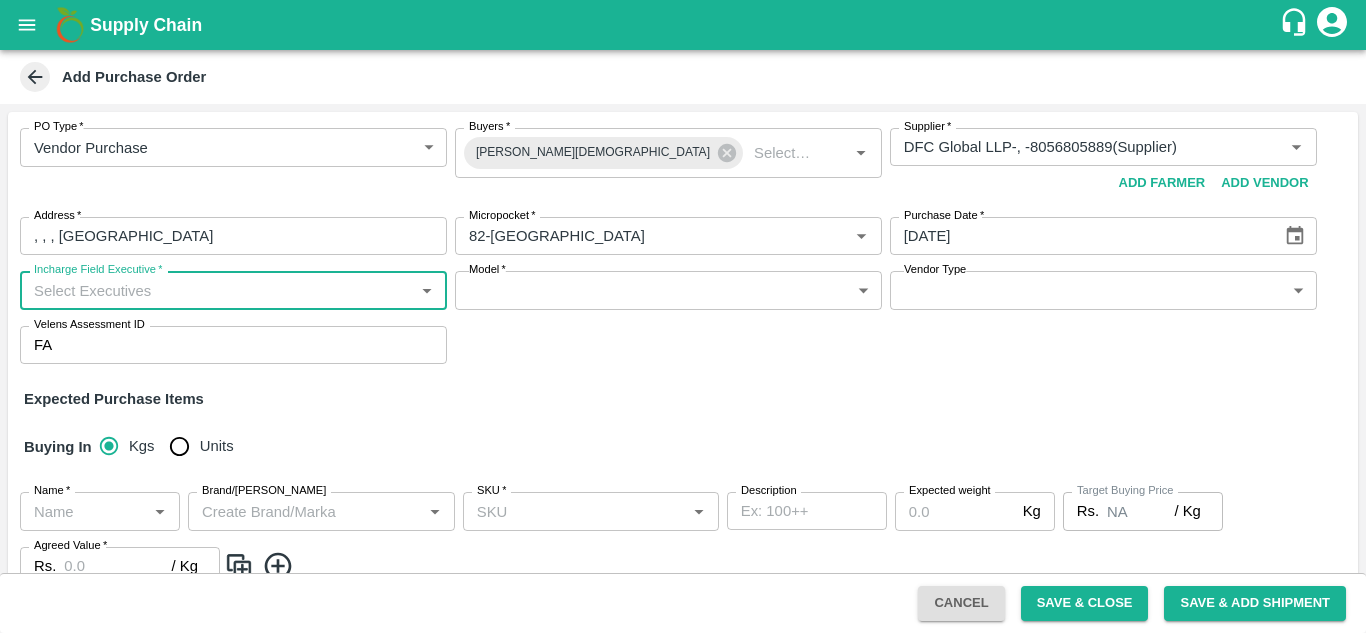 click on "Incharge Field Executive   *" at bounding box center (217, 290) 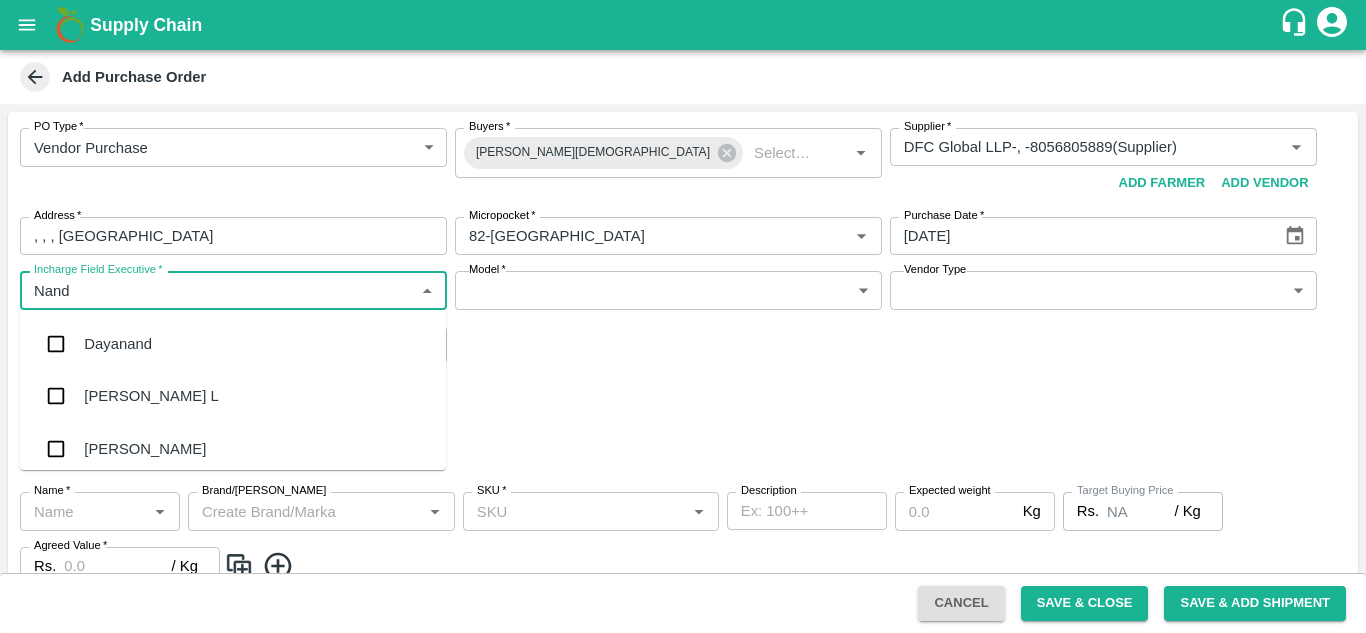 type on "Nanda" 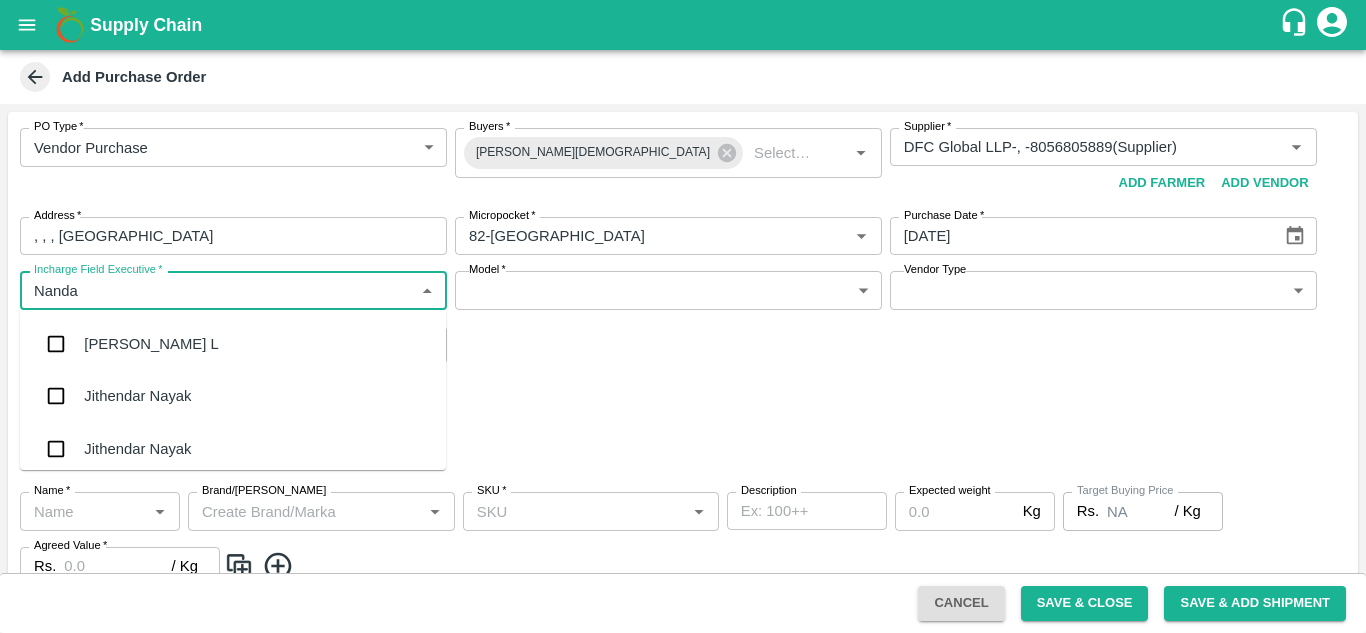click on "Nanda Kumar L" at bounding box center (233, 344) 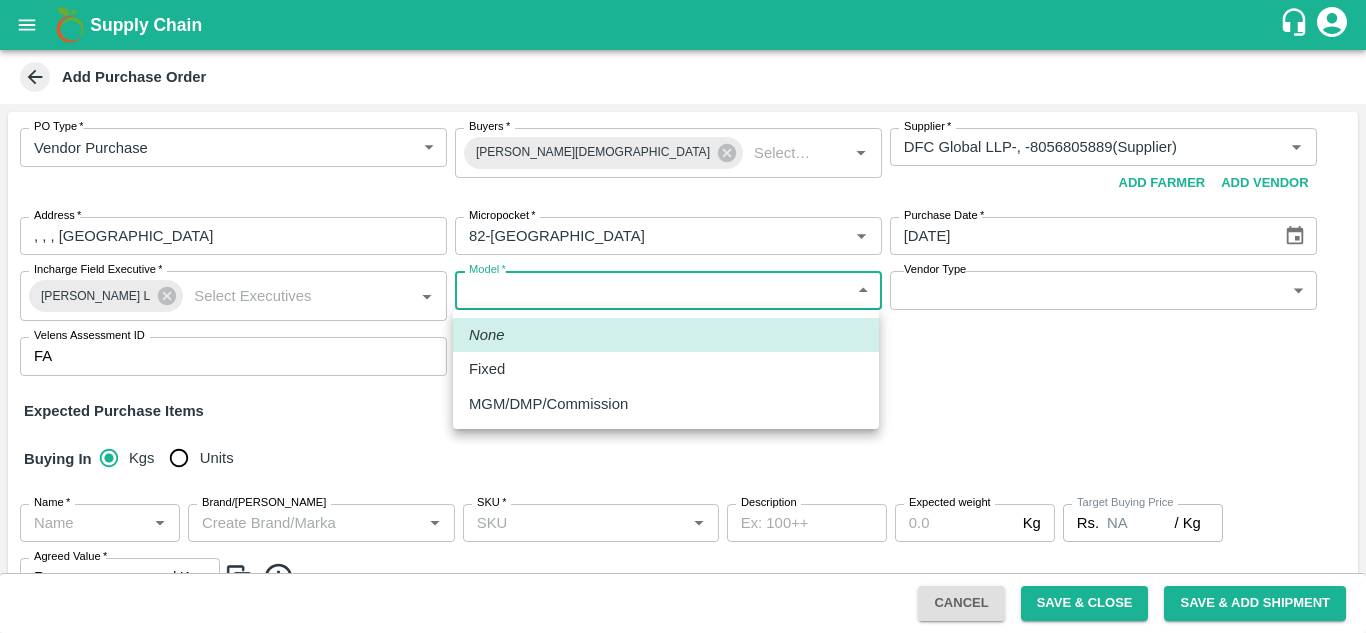 click on "Supply Chain Add Purchase Order PO Type   * Vendor Purchase 2 PO Type Buyers   * Neeti Jain  Buyers   * Supplier   * Supplier   * Add Vendor Add Farmer Address   * , , , Maharashtra Address Micropocket   * Micropocket   * Purchase Date   * 14/07/2025 Purchase Date Incharge Field Executive   * Nanda Kumar L Incharge Field Executive   * Model   * ​ Model Vendor Type ​ Vendor Type Velens Assessment ID FA Velens Assessment ID Expected Purchase Items Buying In Kgs Units Name   * Name   * Brand/Marka Brand/Marka SKU   * SKU   * Description x Description Expected weight Kg Expected weight Target Buying Price Rs. NA / Kg Target Buying Price Agreed Value   * Rs. / Kg Agreed Value Upload Agreement Upload Chute Percentage % Chute Percentage Cancel Save & Close Save & Add Shipment Mumbai Imported DC Bangalore Imported DC - Safal Market Delhi Imported DC MDC Bhubaneswar Bangalore DC MDC Cochin Modern Trade Bangalore DC Ahmedabad virtual imported DC Chennai DC Hyderabad DC FruitX Delhi" at bounding box center (683, 316) 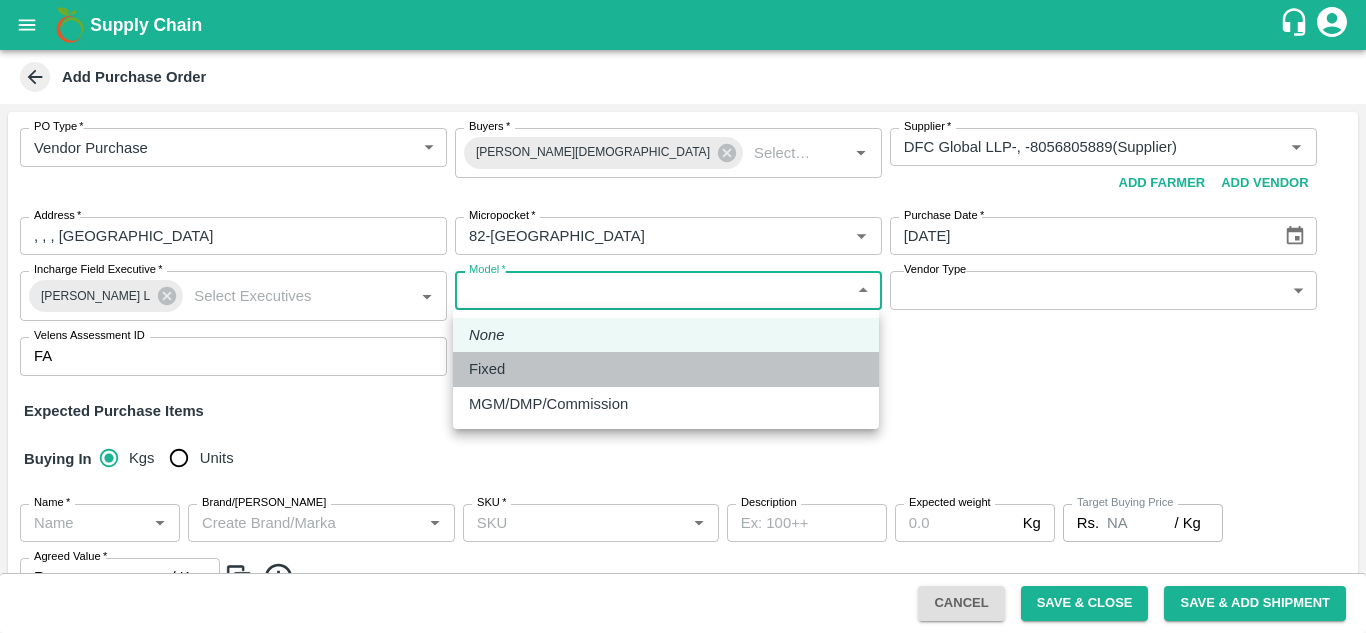 click on "Fixed" at bounding box center [666, 369] 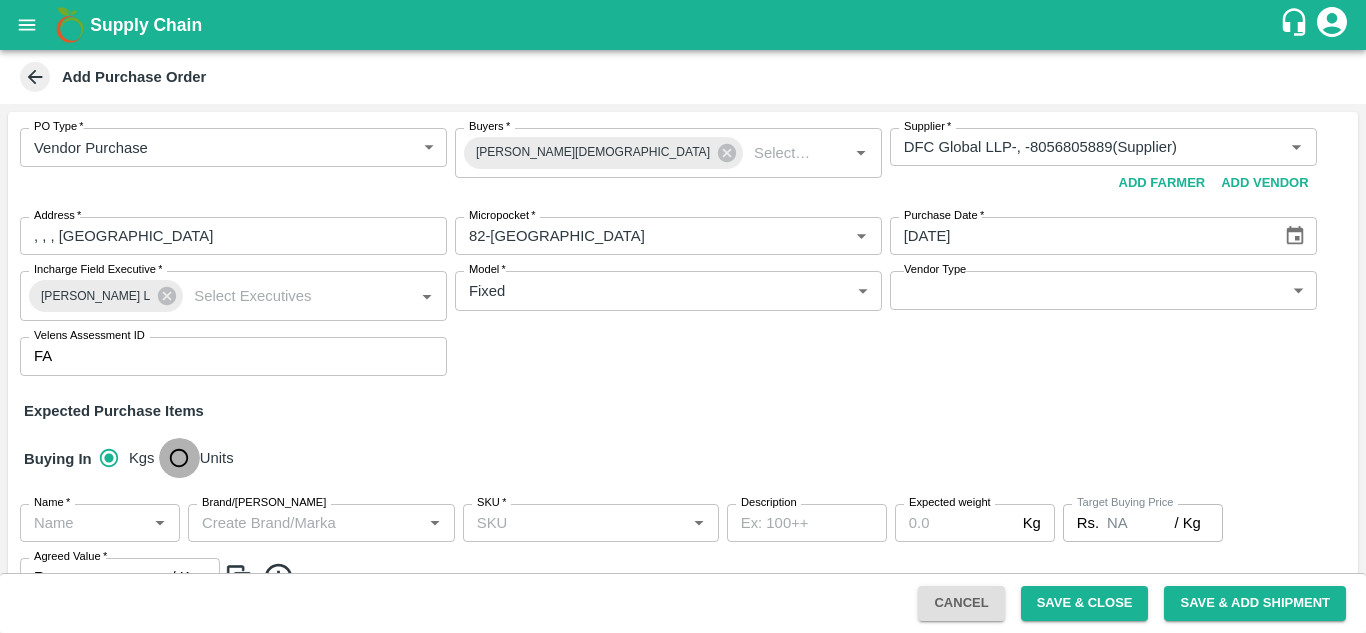 click on "Units" at bounding box center (179, 458) 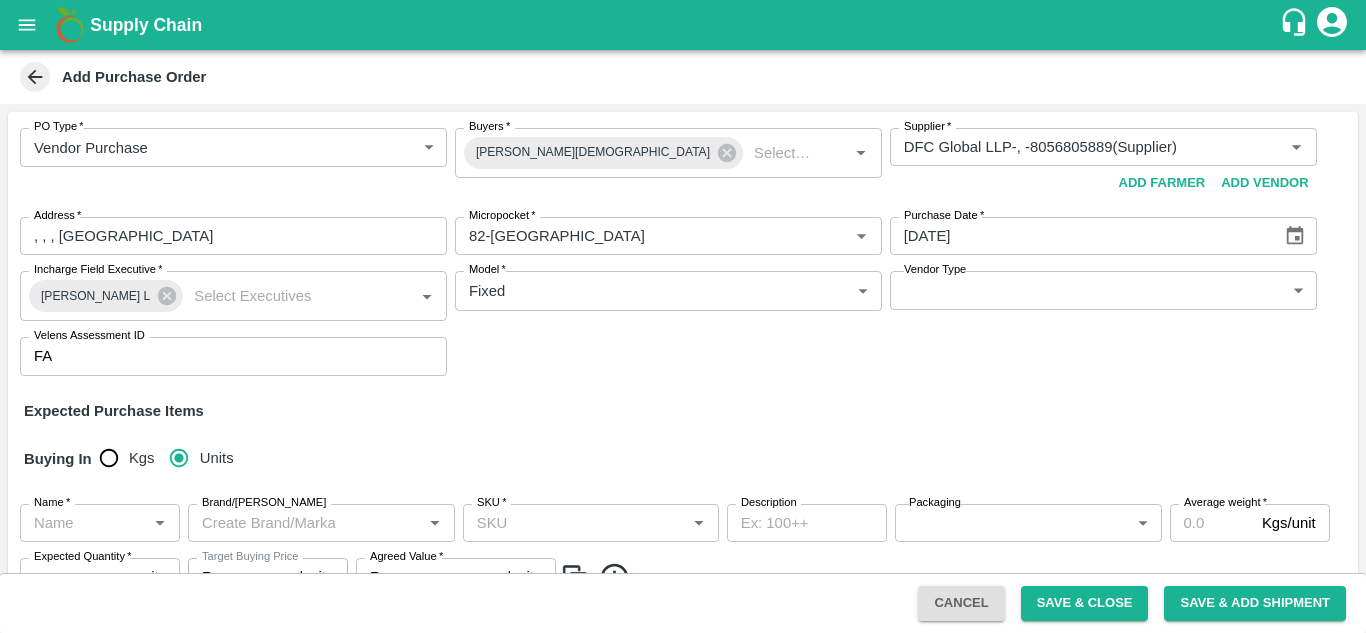 click on "Name   *" at bounding box center [100, 523] 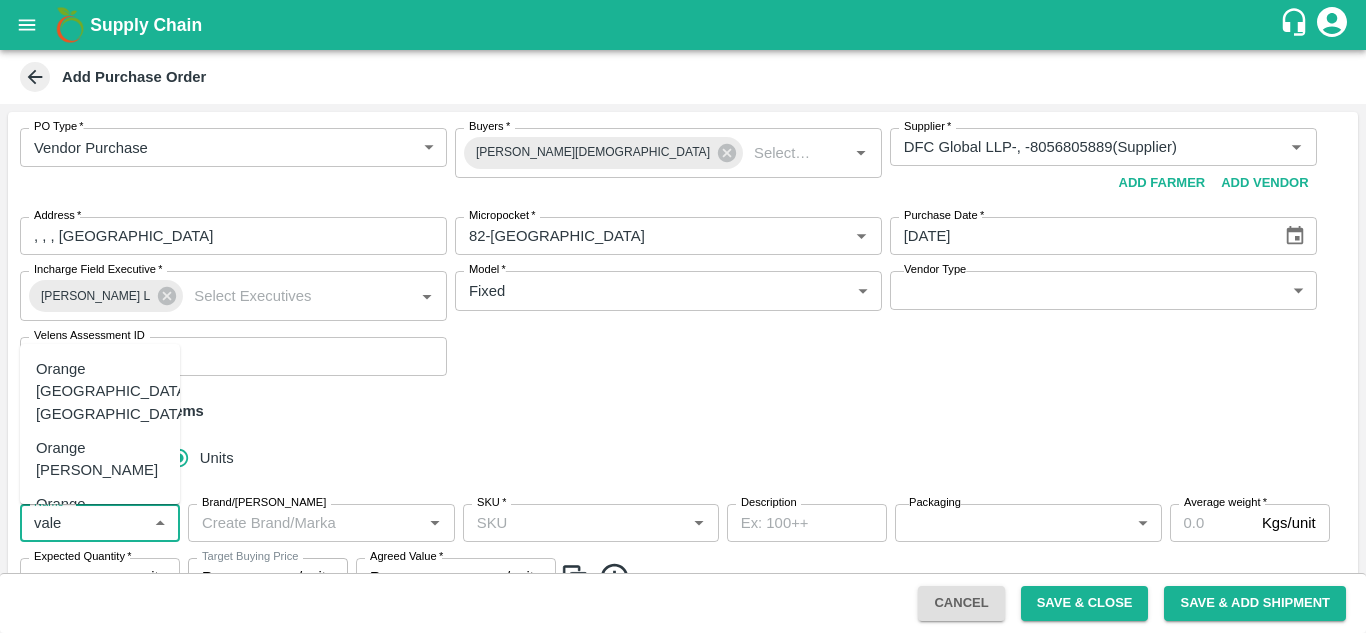 click on "Orange Valencia SA" at bounding box center [100, 459] 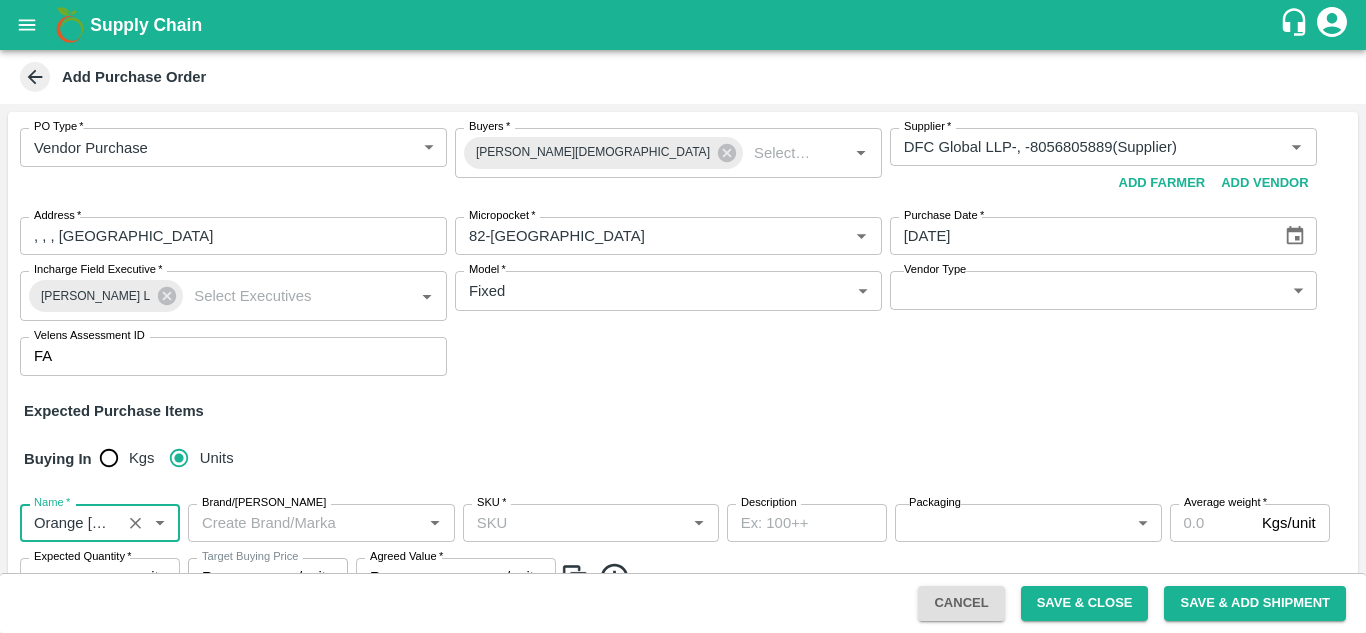 click on "SKU   *" at bounding box center [591, 523] 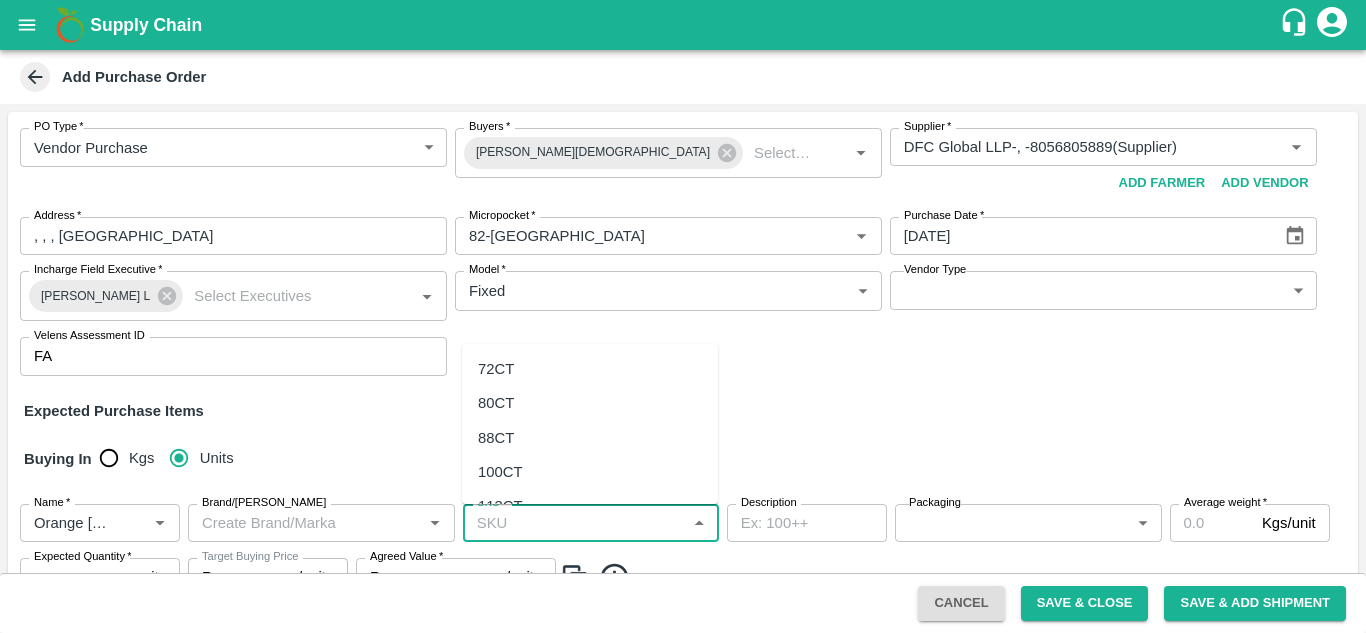 click on "80CT" at bounding box center [496, 403] 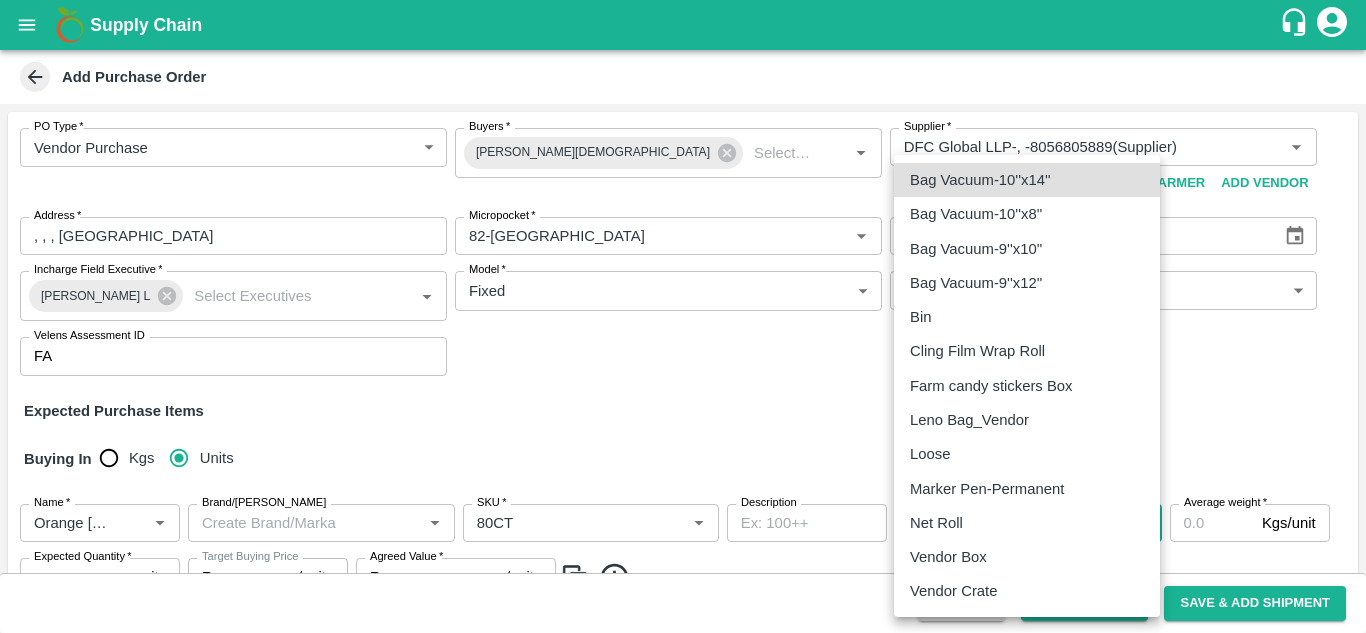 click on "Supply Chain Add Purchase Order PO Type   * Vendor Purchase 2 PO Type Buyers   * Neeti Jain  Buyers   * Supplier   * Supplier   * Add Vendor Add Farmer Address   * , , , Maharashtra Address Micropocket   * Micropocket   * Purchase Date   * 14/07/2025 Purchase Date Incharge Field Executive   * Nanda Kumar L Incharge Field Executive   * Model   * Fixed Fixed Model Vendor Type ​ Vendor Type Velens Assessment ID FA Velens Assessment ID Expected Purchase Items Buying In Kgs Units Name   * Name   * Brand/Marka Brand/Marka SKU   * SKU   * Description x Description Packaging ​ Packaging Average weight   * Kgs/unit Average weight Expected Quantity   * units Expected Quantity Target Buying Price Rs. NA /unit Target Buying Price Agreed Value   * Rs. /unit Agreed Value Upload Agreement Upload Chute Percentage % Chute Percentage Cancel Save & Close Save & Add Shipment Mumbai Imported DC Bangalore Imported DC - Safal Market Delhi Imported DC MDC Bhubaneswar Bangalore DC MDC Cochin" at bounding box center [683, 316] 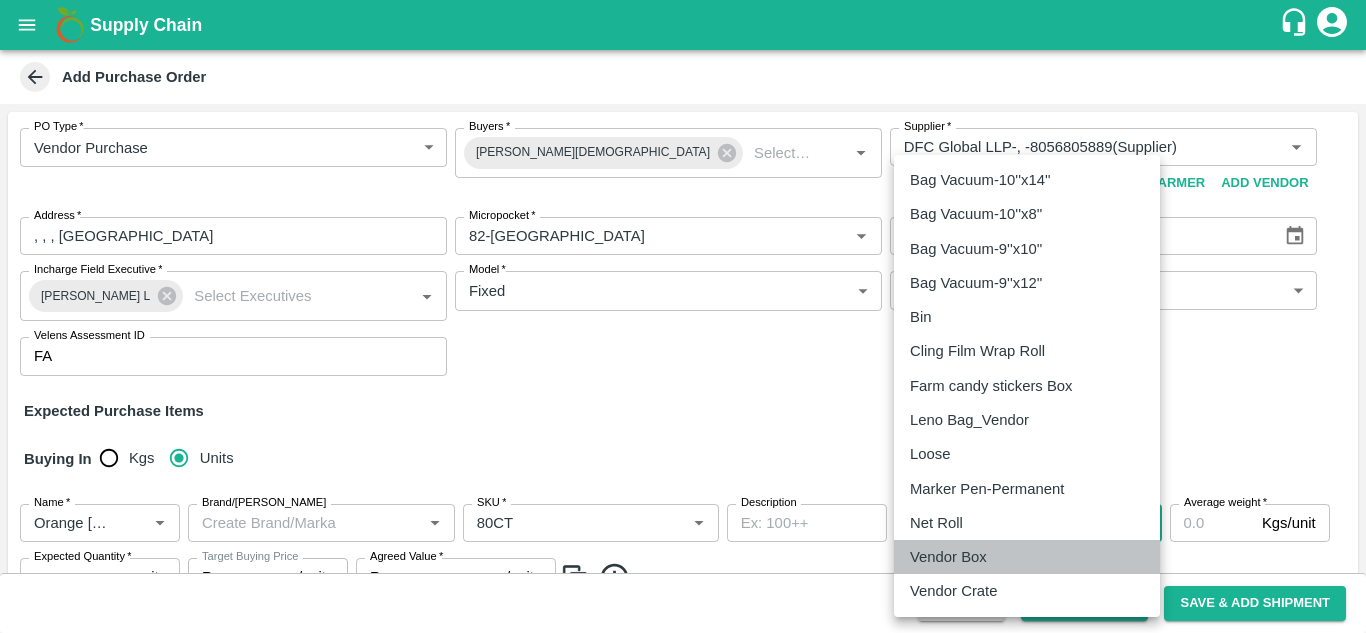 click on "Vendor Box" at bounding box center (948, 557) 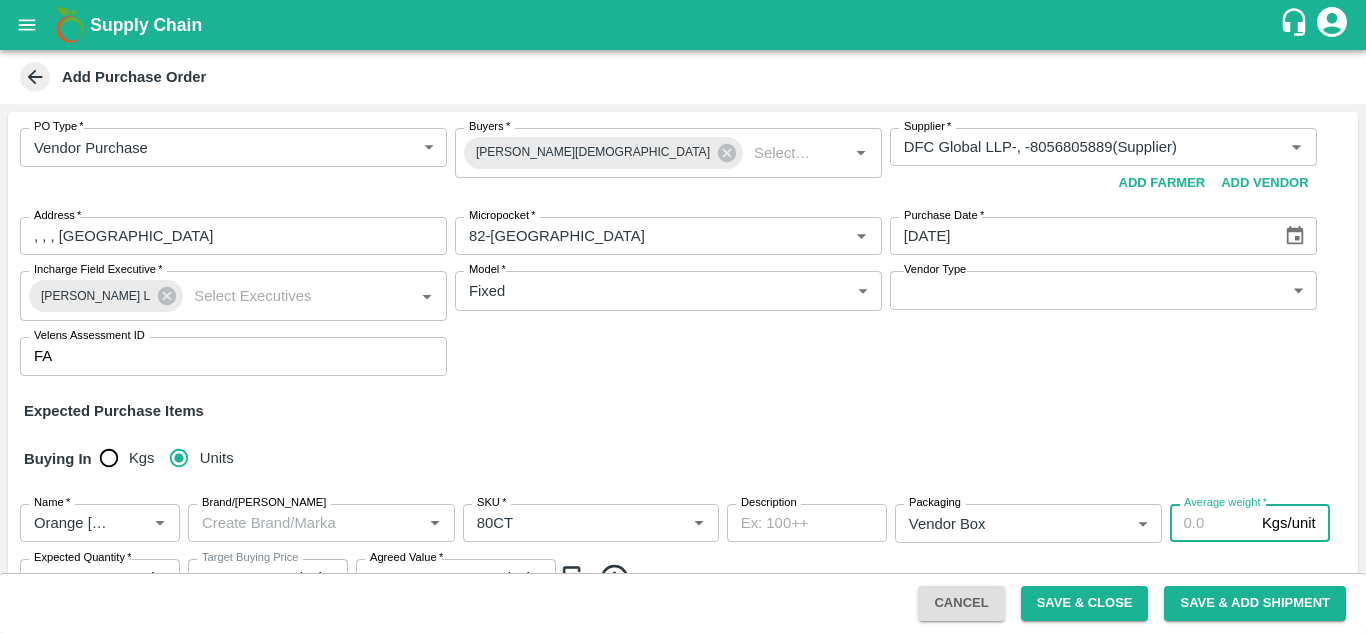 click on "Average weight   *" at bounding box center (1212, 523) 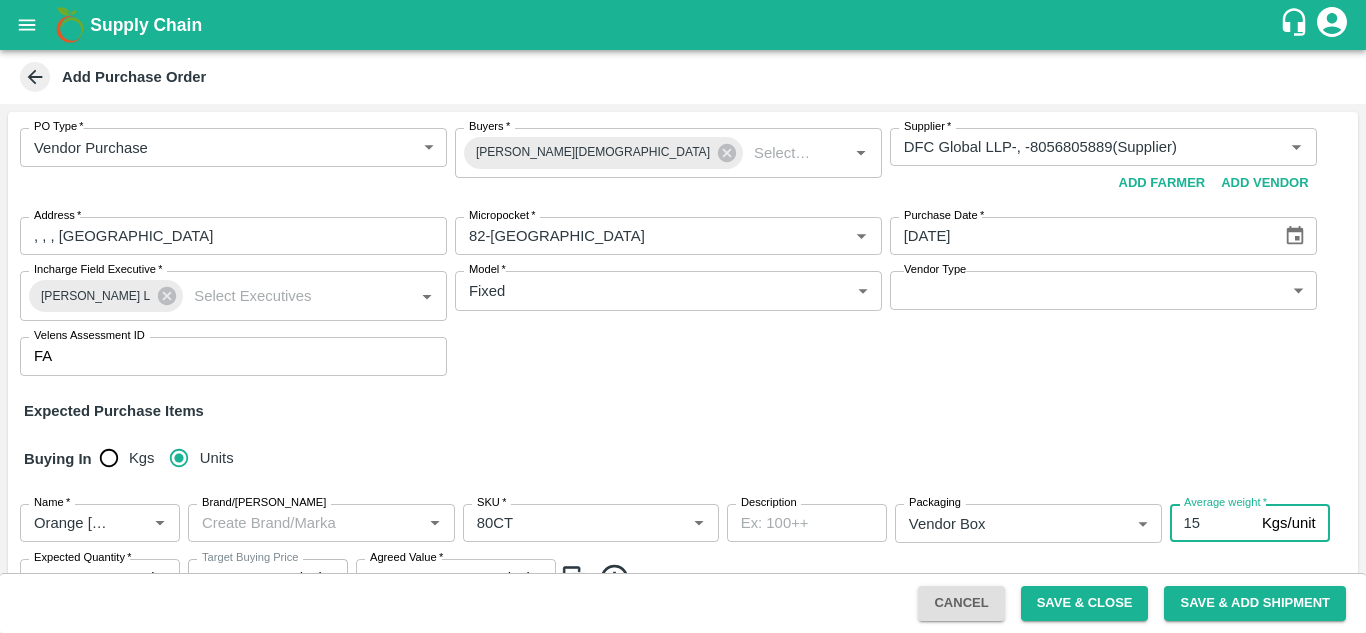 type on "15" 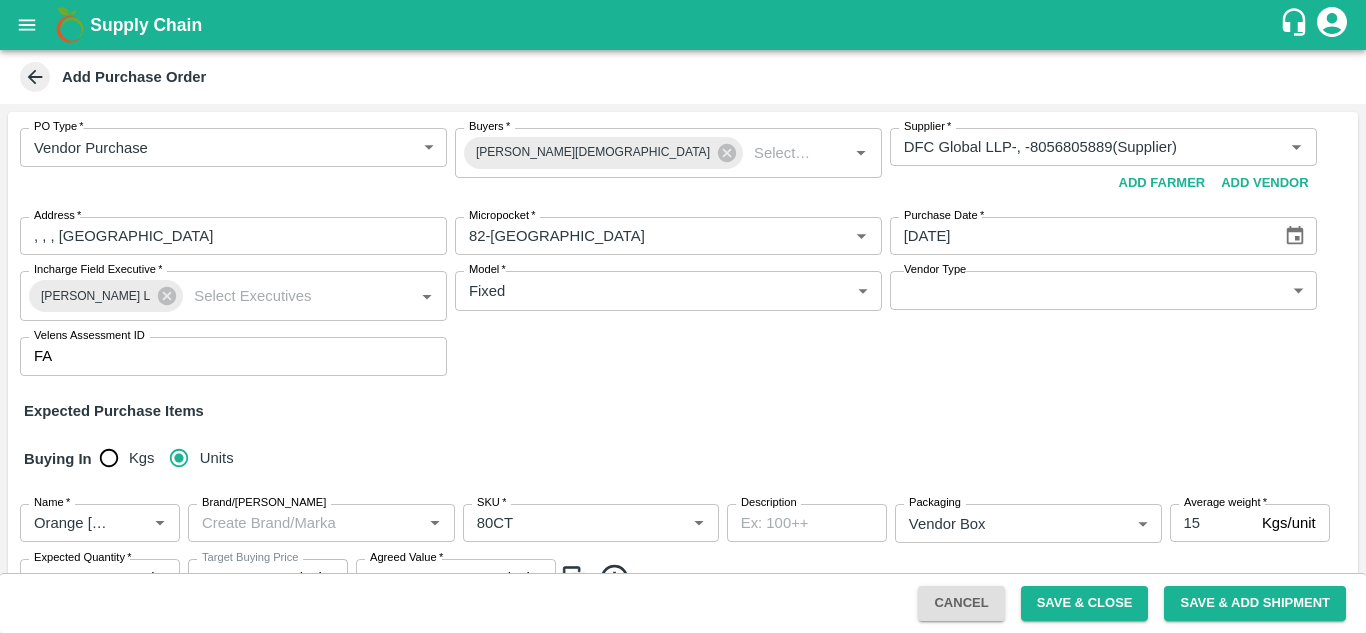 click on "Buying In Kgs Units" at bounding box center (683, 459) 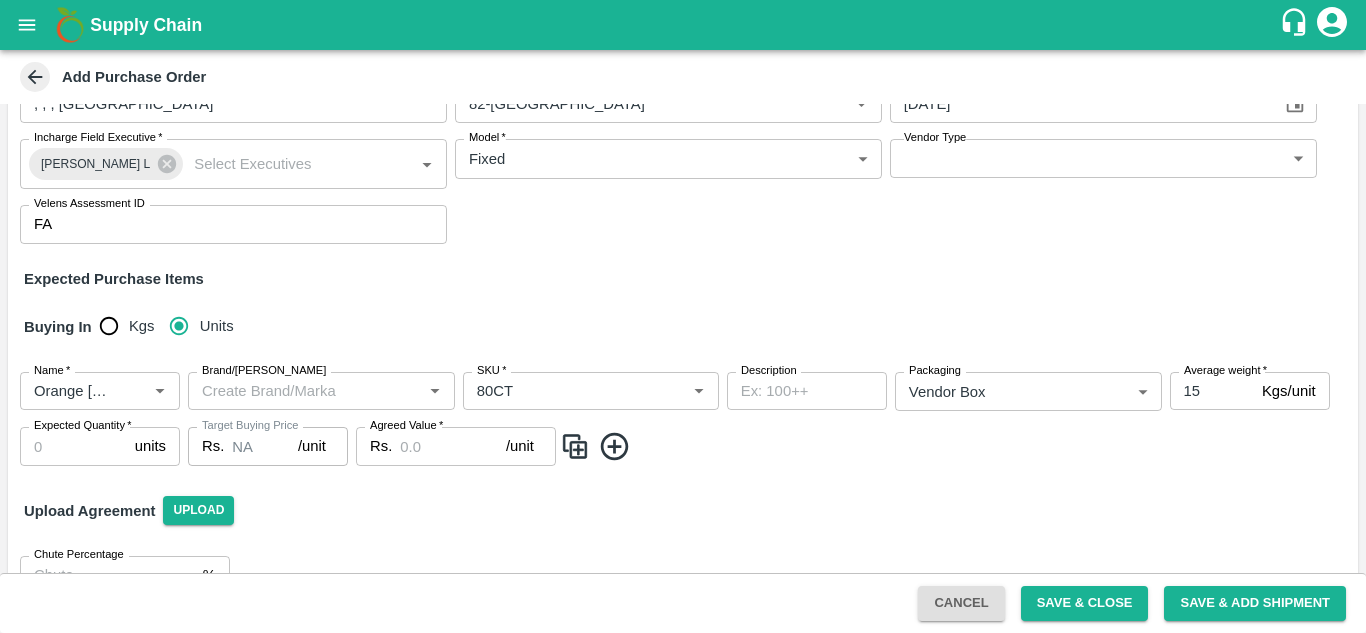 scroll, scrollTop: 177, scrollLeft: 0, axis: vertical 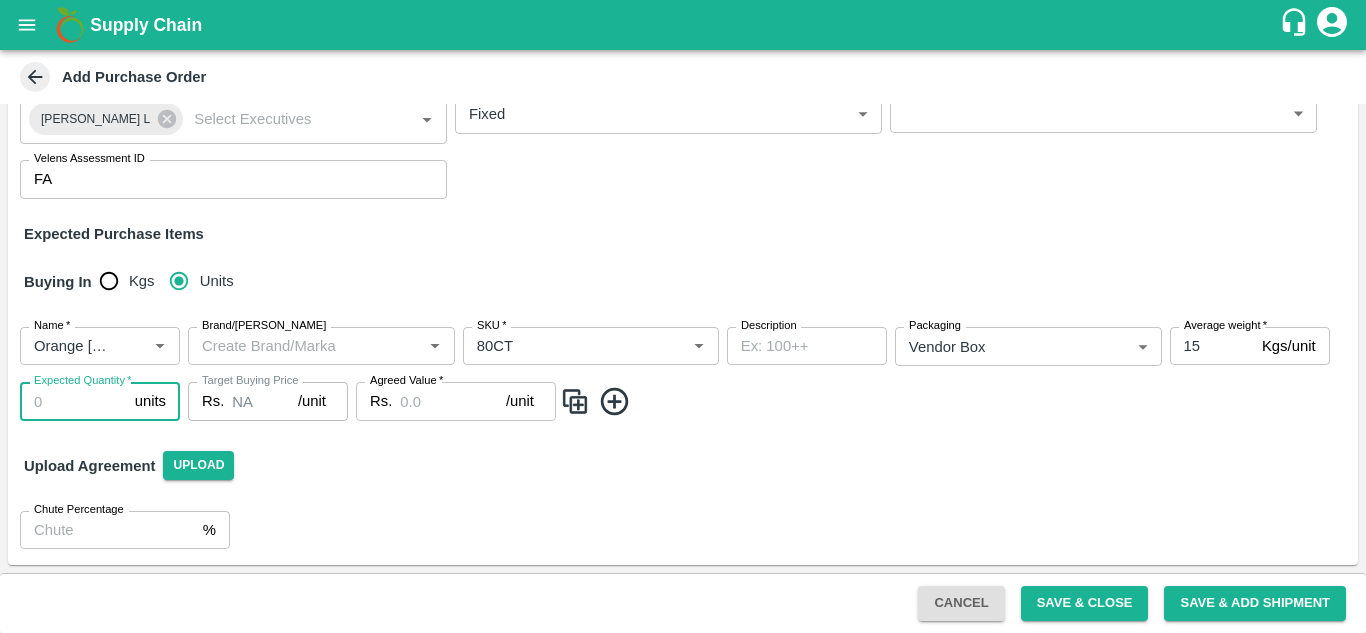 click on "Expected Quantity   *" at bounding box center [73, 401] 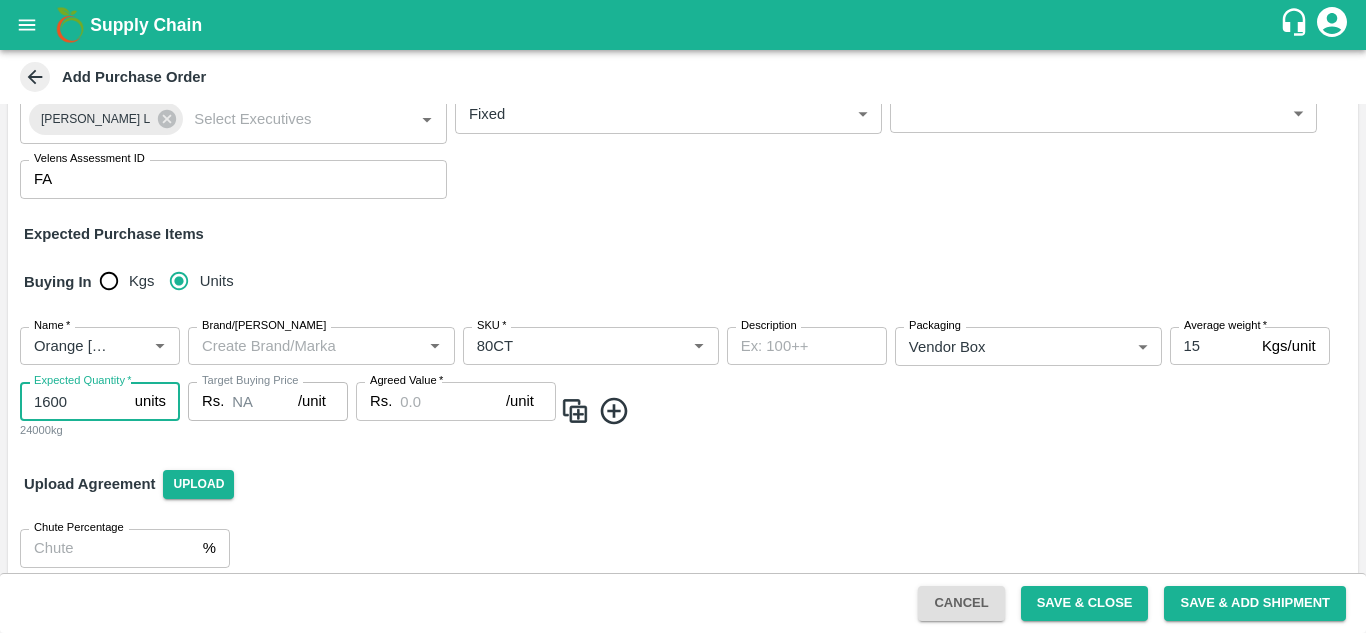 type on "1600" 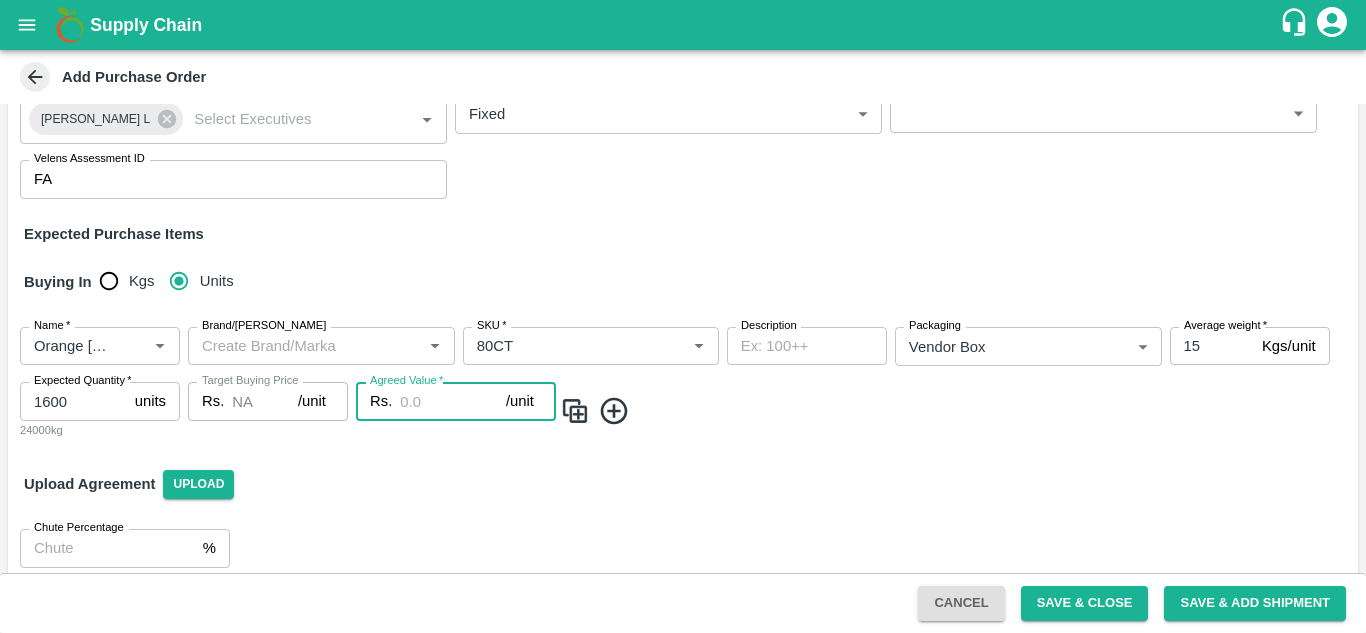 click on "Agreed Value   *" at bounding box center (453, 401) 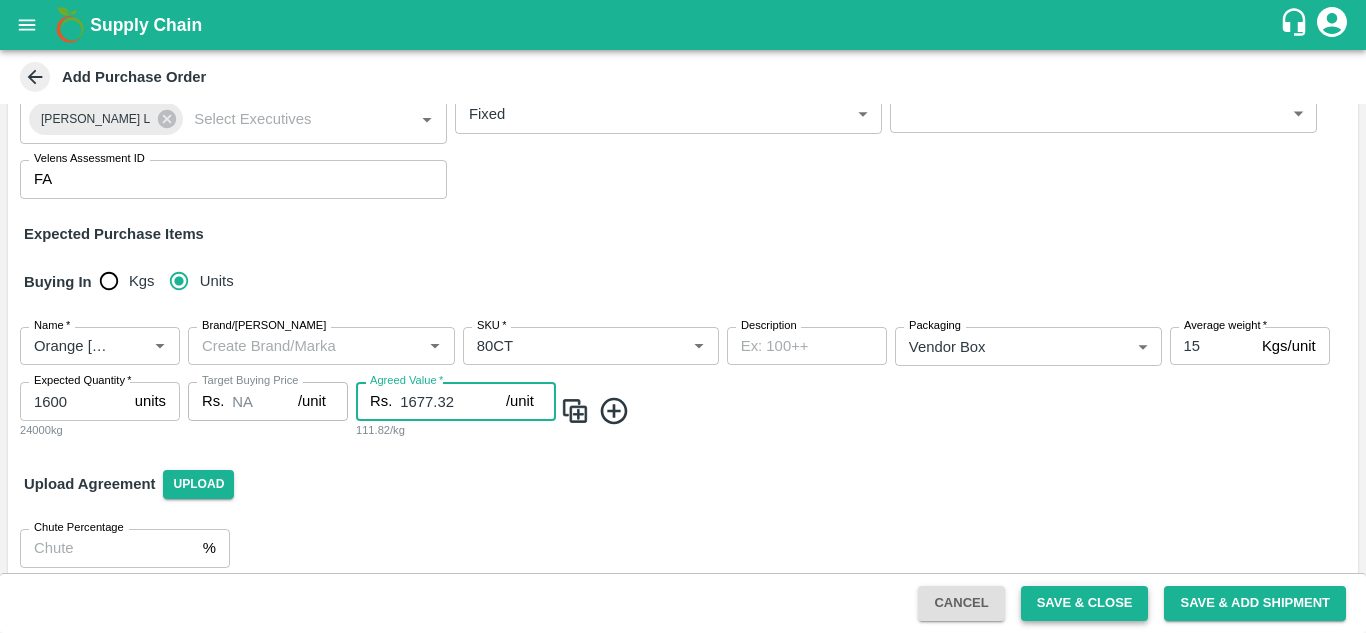 type on "1677.32" 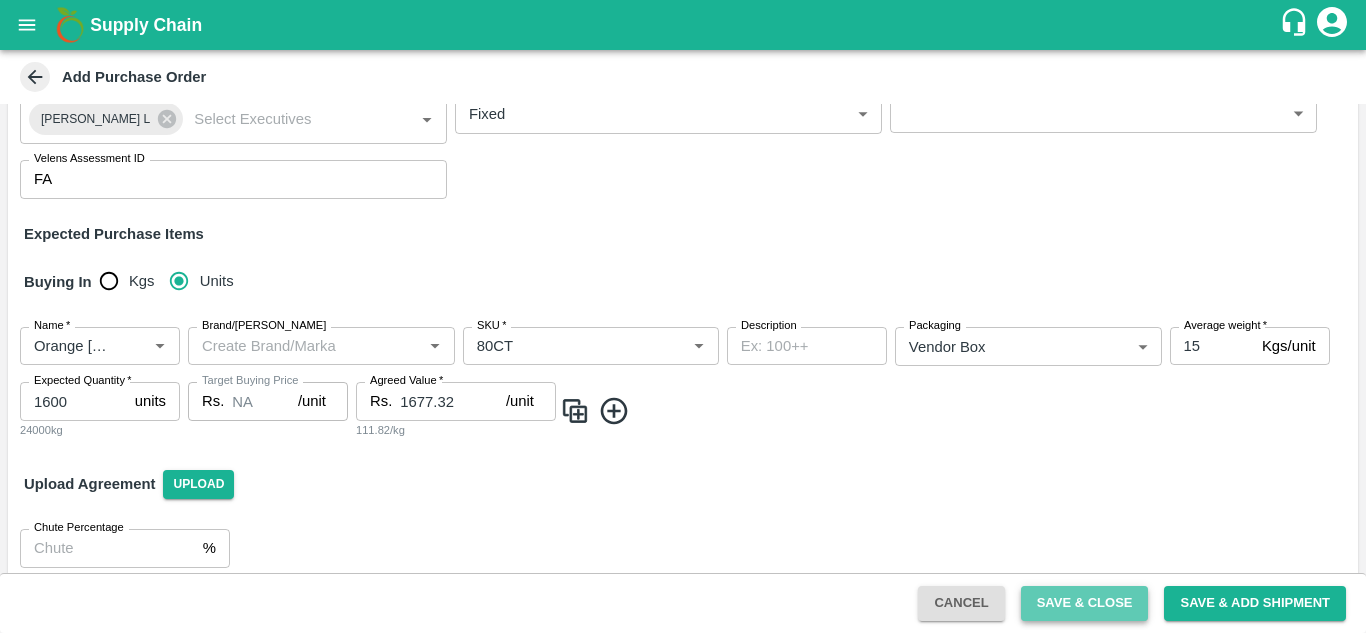click on "Save & Close" at bounding box center (1085, 603) 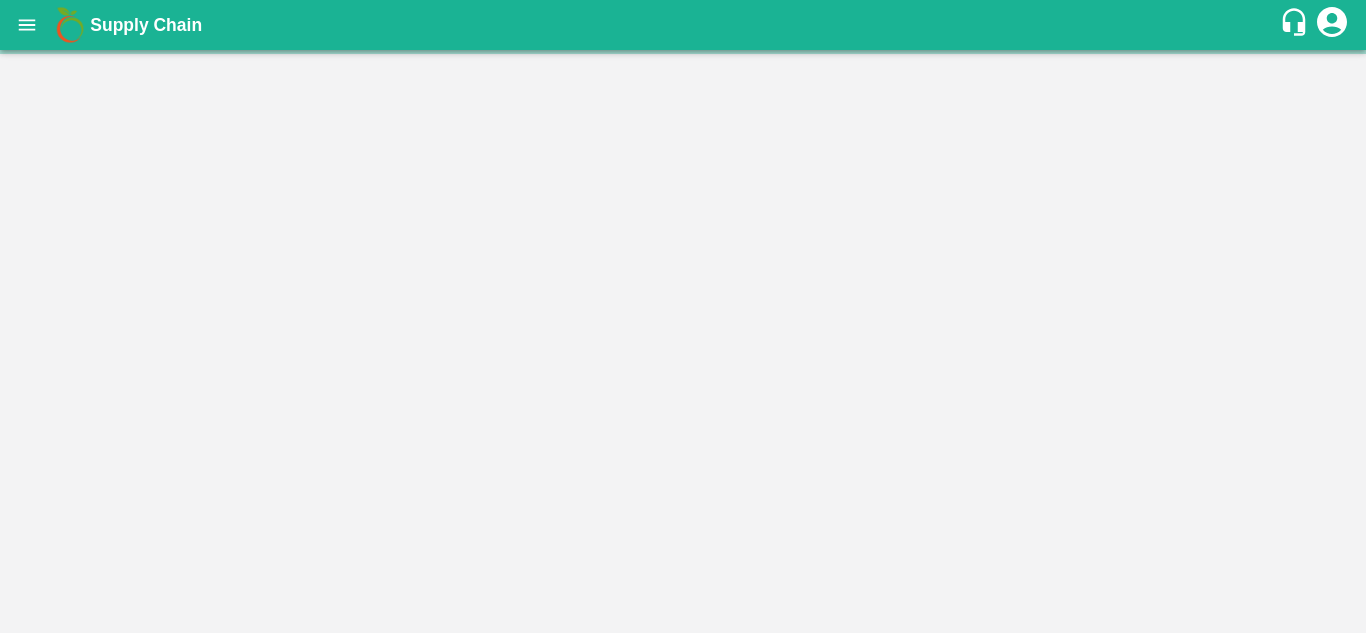 scroll, scrollTop: 0, scrollLeft: 0, axis: both 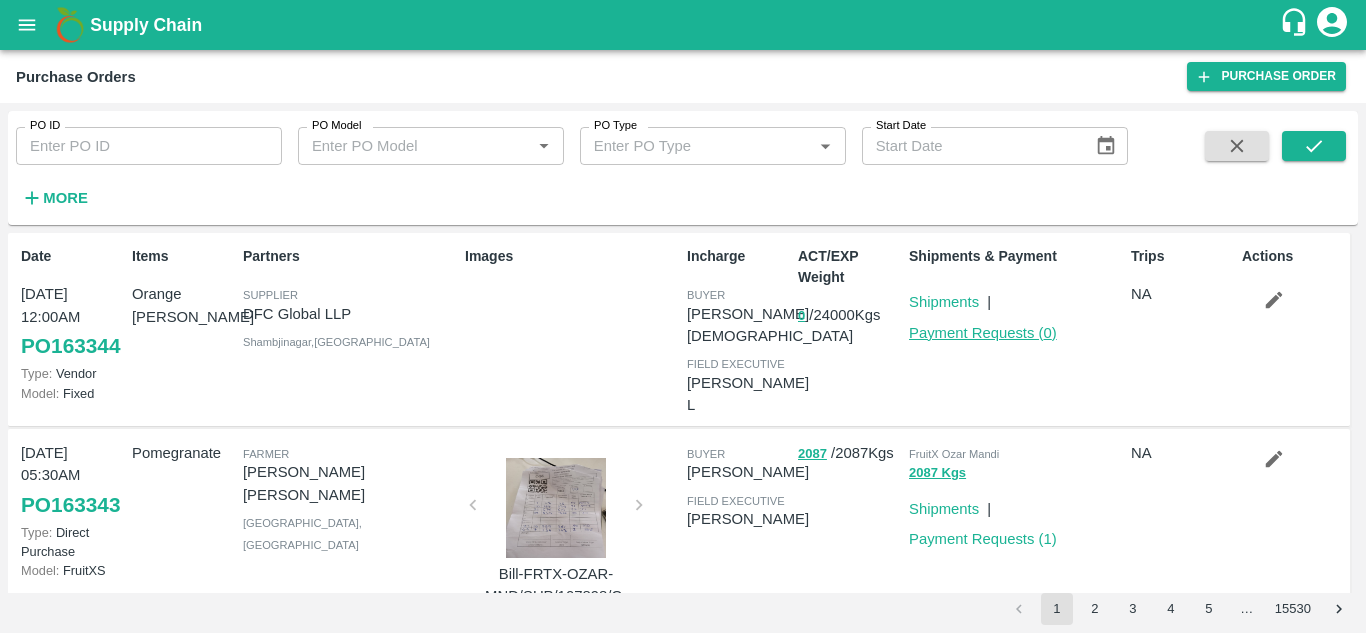 click on "Payment Requests ( 0 )" at bounding box center [983, 333] 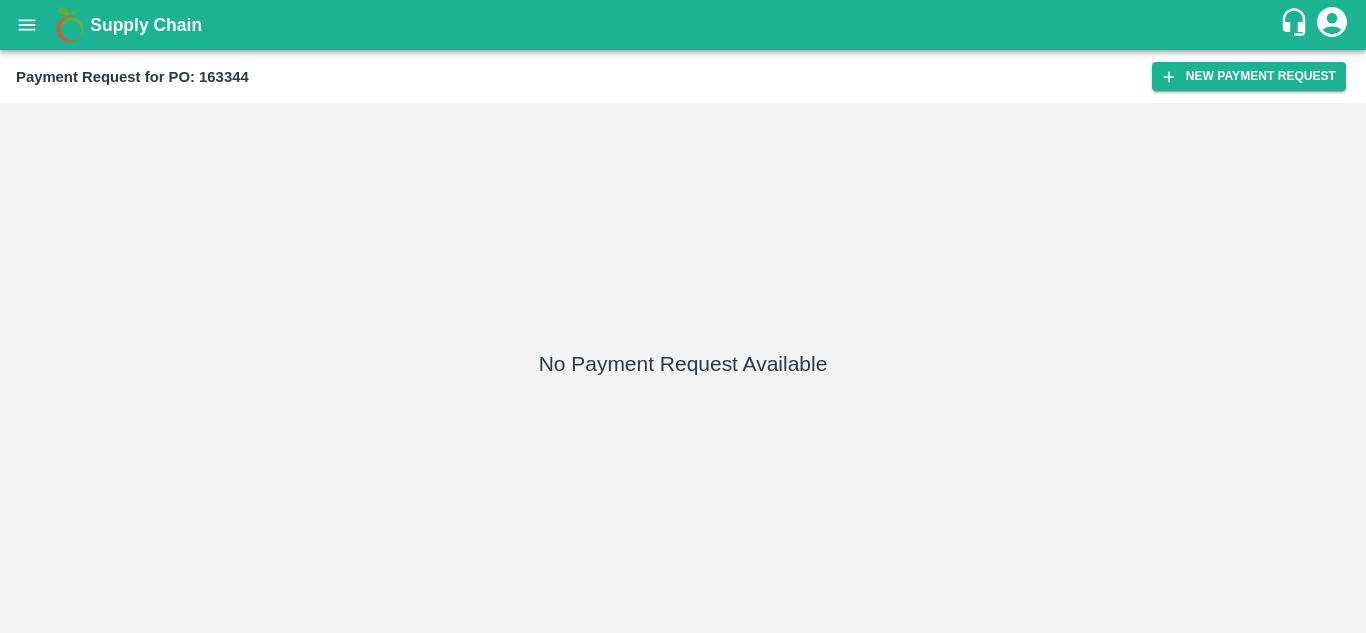 scroll, scrollTop: 0, scrollLeft: 0, axis: both 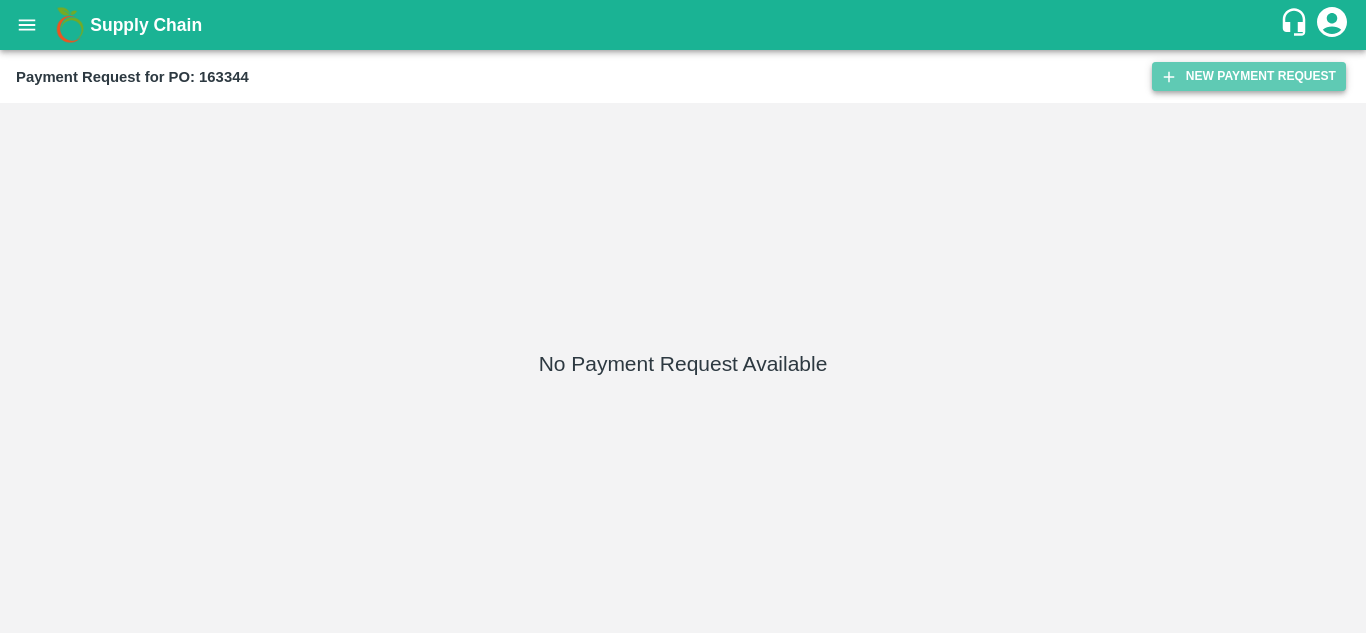 click on "New Payment Request" at bounding box center (1249, 76) 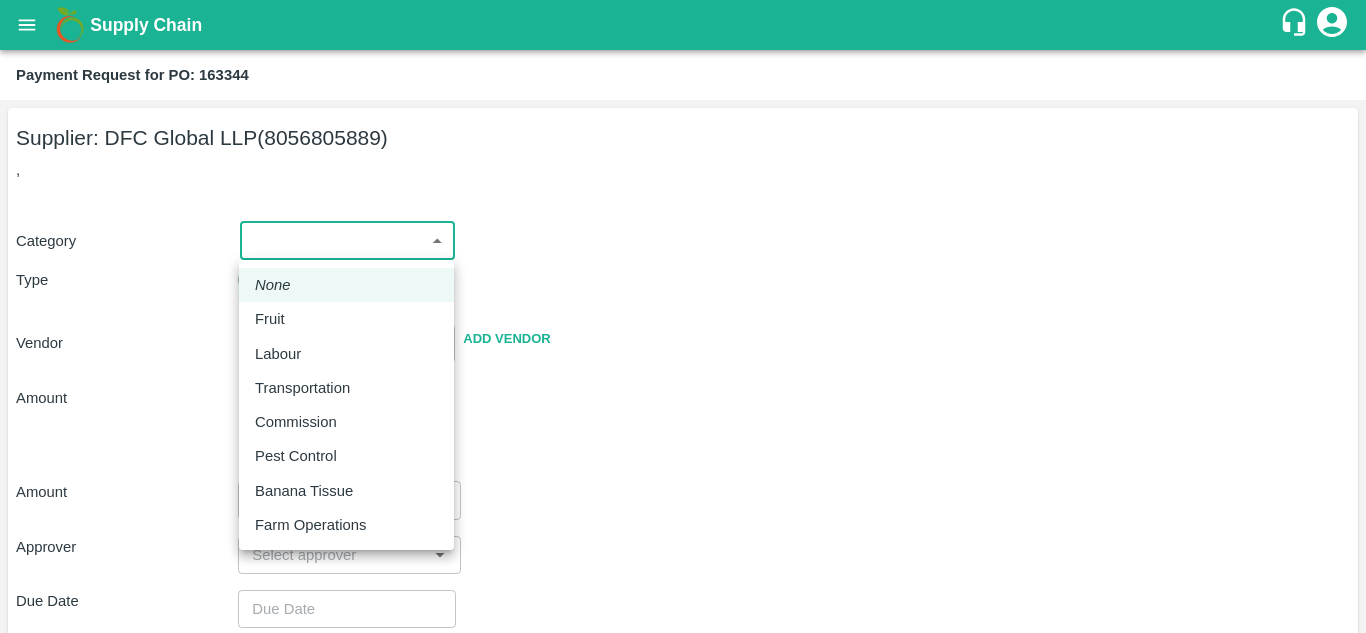 click on "Supply Chain Payment Request for PO: 163344 Supplier:    DFC Global LLP  (8056805889) ,  Category ​ ​ Type Advance Bill Vendor ​ Add Vendor Amount Total value Per Kg ​ Amount ​ Approver ​ Due Date ​  Priority  Low  High Comment x ​ Attach bill Cancel Save Mumbai Imported DC Bangalore Imported DC - Safal Market Delhi Imported DC MDC Bhubaneswar Bangalore DC MDC Cochin Modern Trade Bangalore DC Ahmedabad virtual imported DC Chennai DC Hyderabad DC B2R Bangalore  FruitX Delhi Direct Customer Hanshu Sharma Logout None Fruit Labour Transportation Commission Pest Control Banana Tissue Farm Operations" at bounding box center [683, 316] 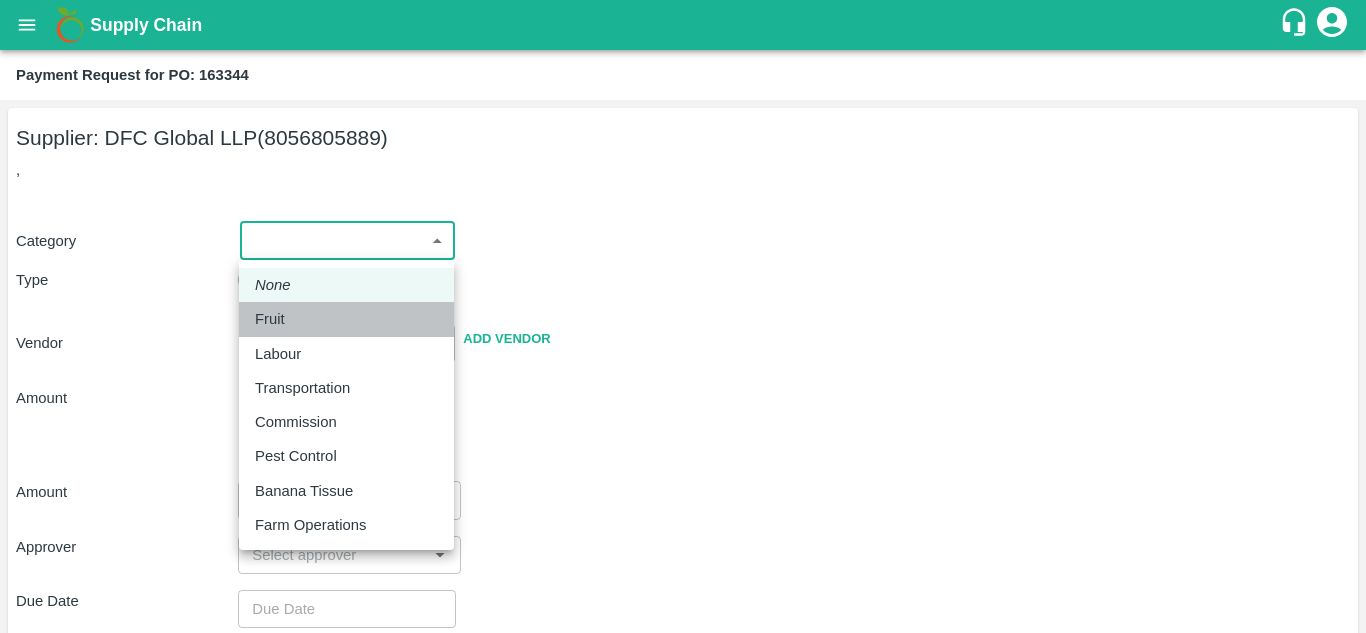click on "Fruit" at bounding box center [346, 319] 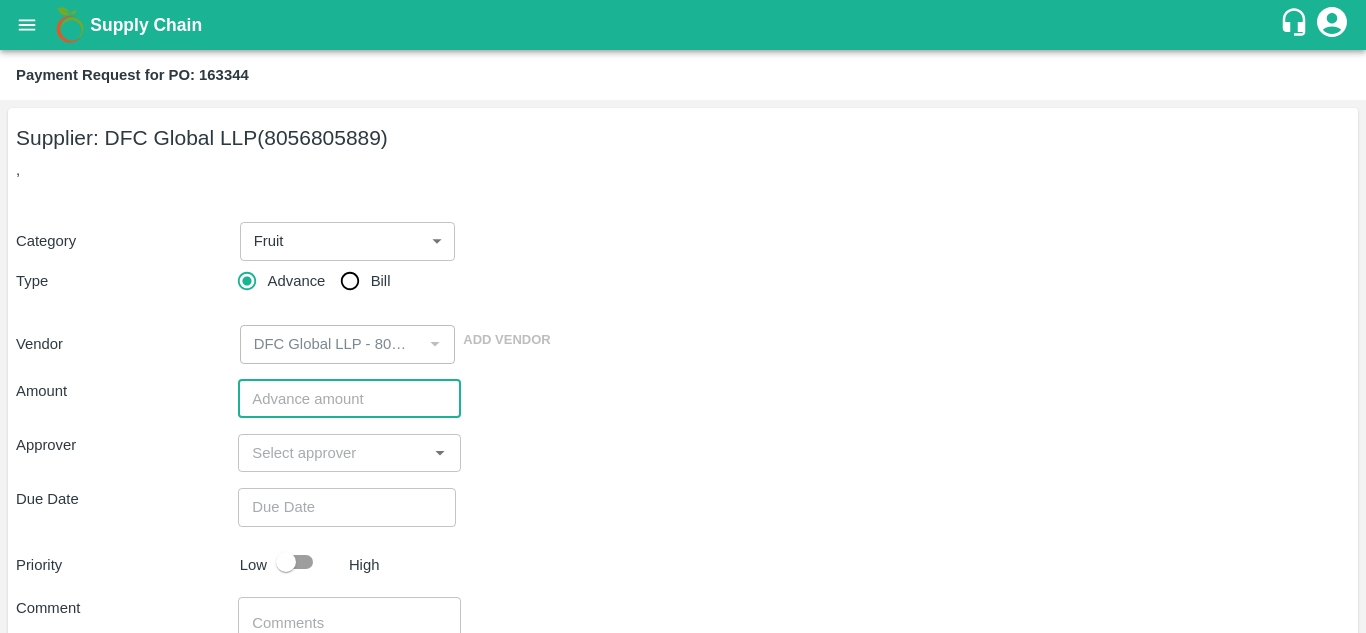 click at bounding box center [349, 399] 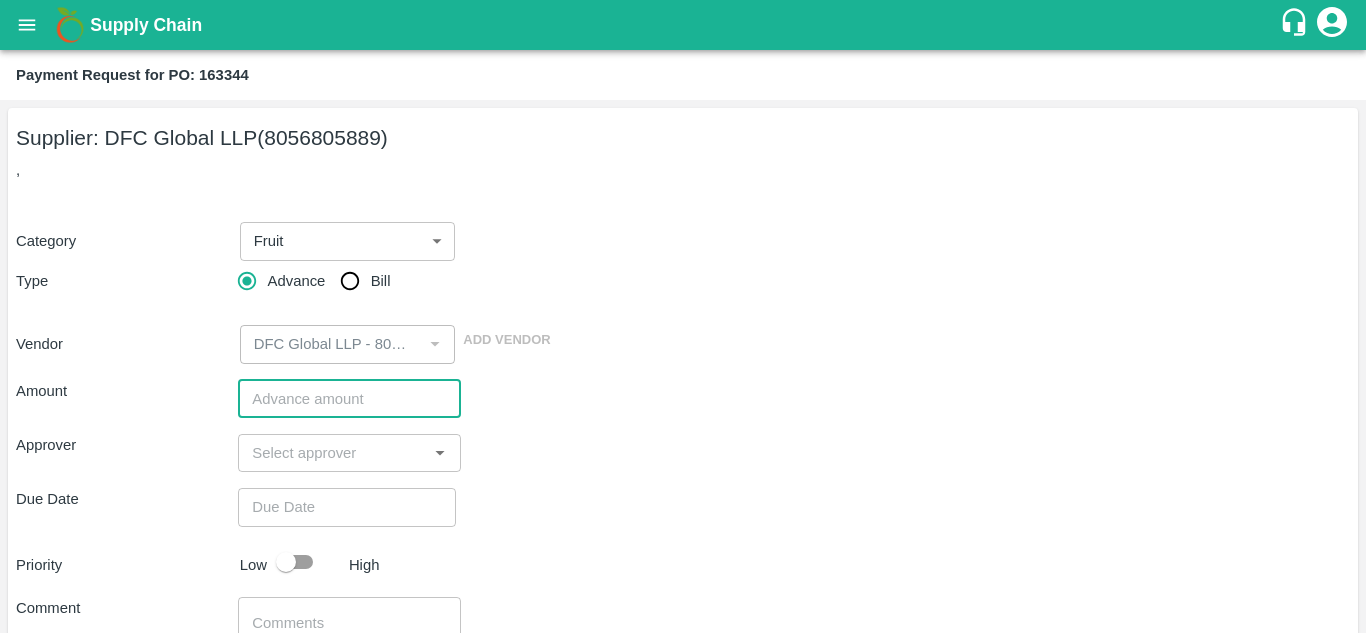 click at bounding box center (349, 399) 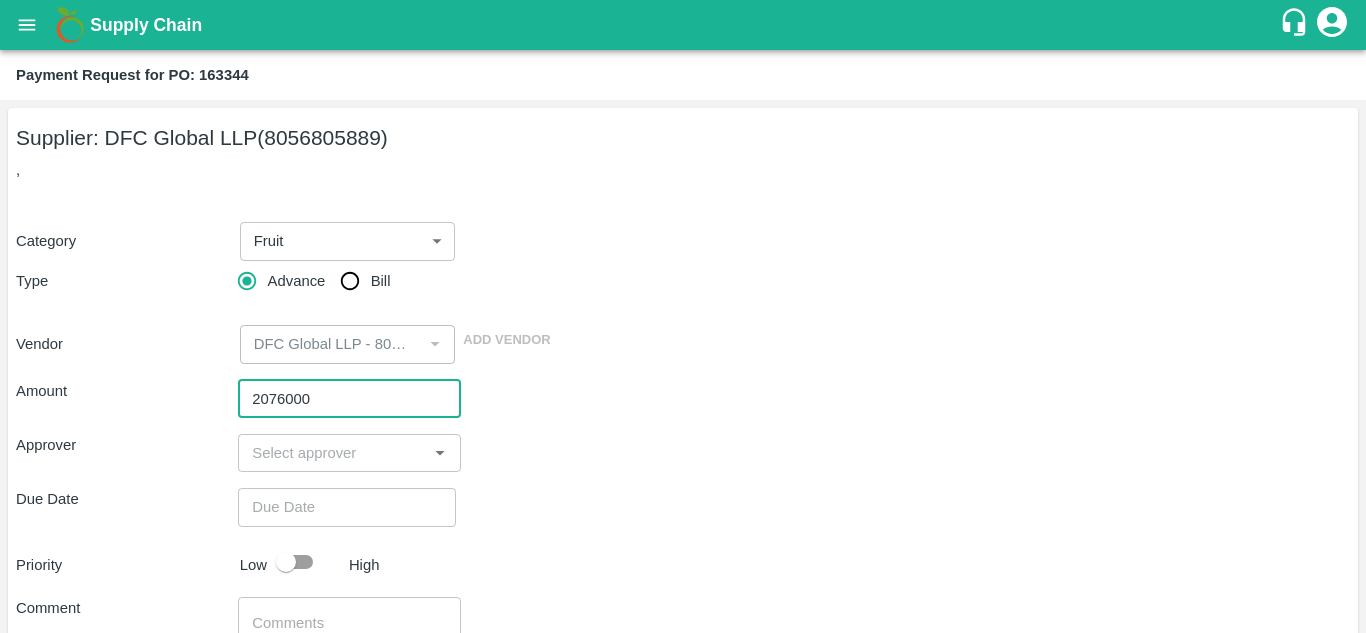 type on "2076000" 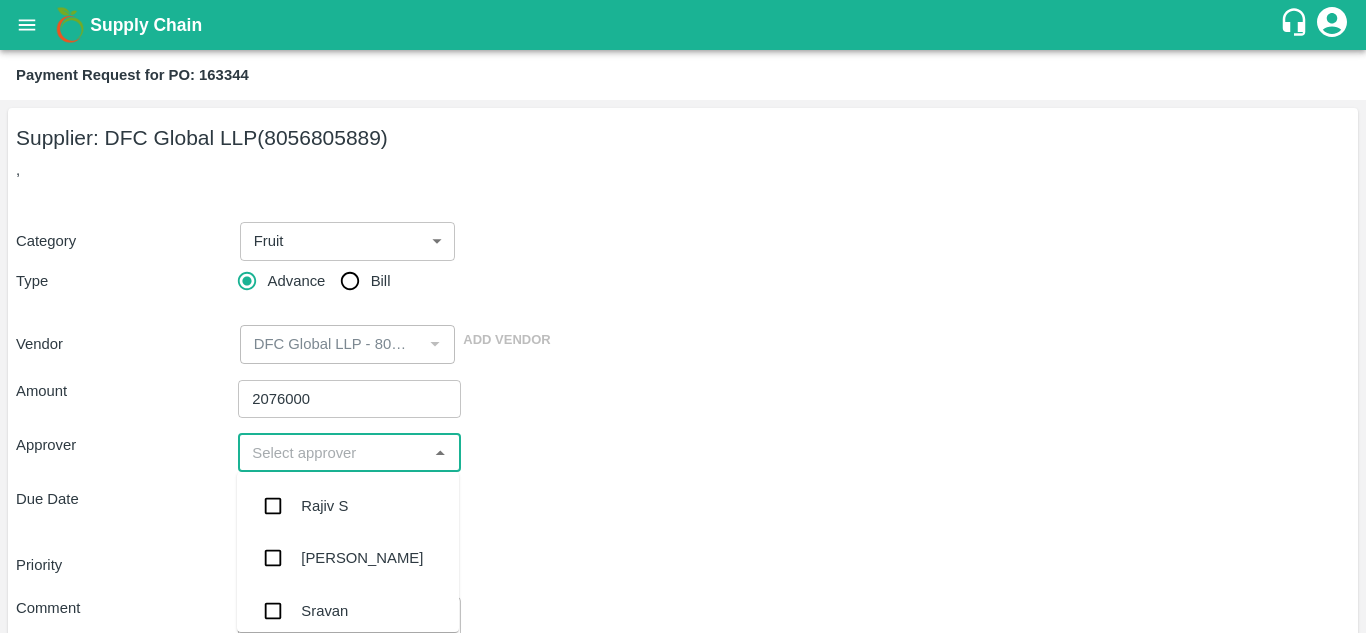 click at bounding box center [332, 453] 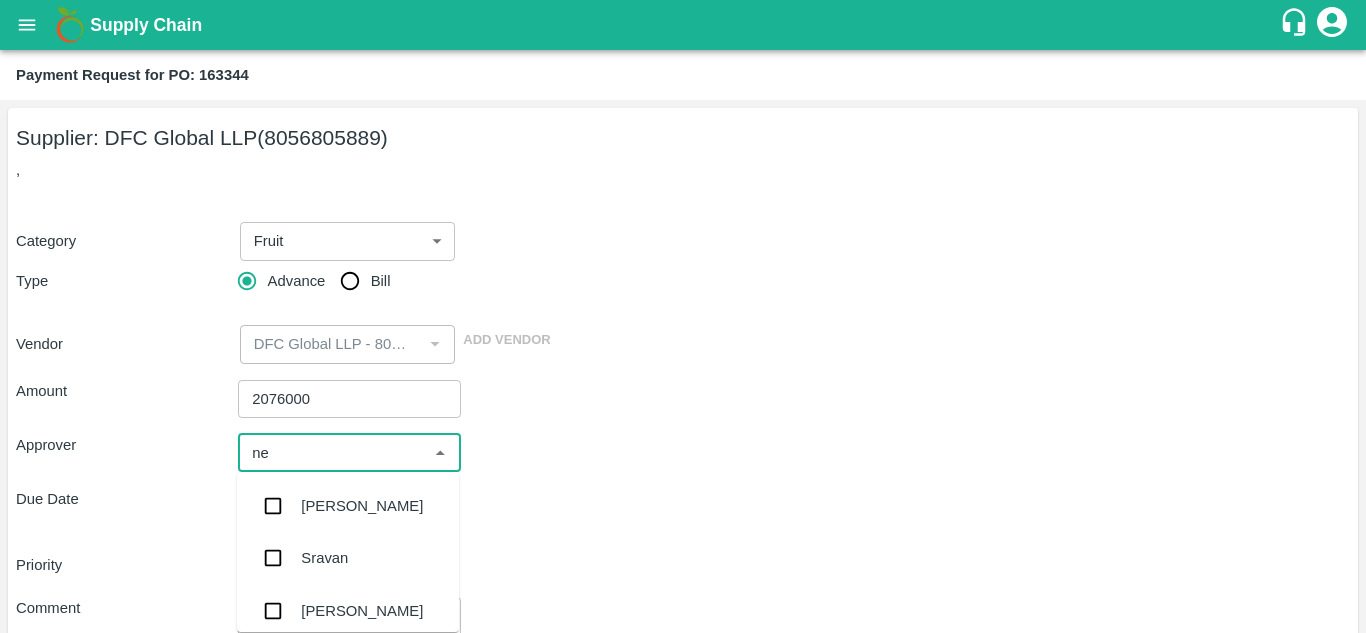 type on "nee" 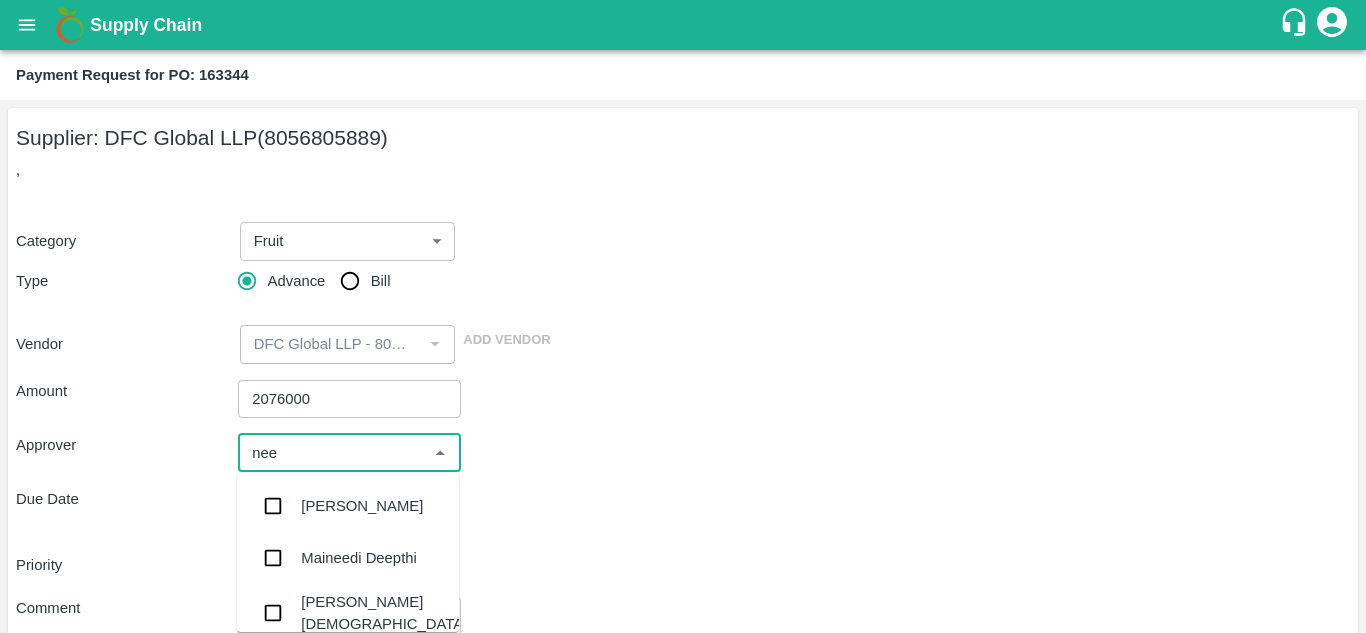 click on "[PERSON_NAME][DEMOGRAPHIC_DATA]" at bounding box center [384, 613] 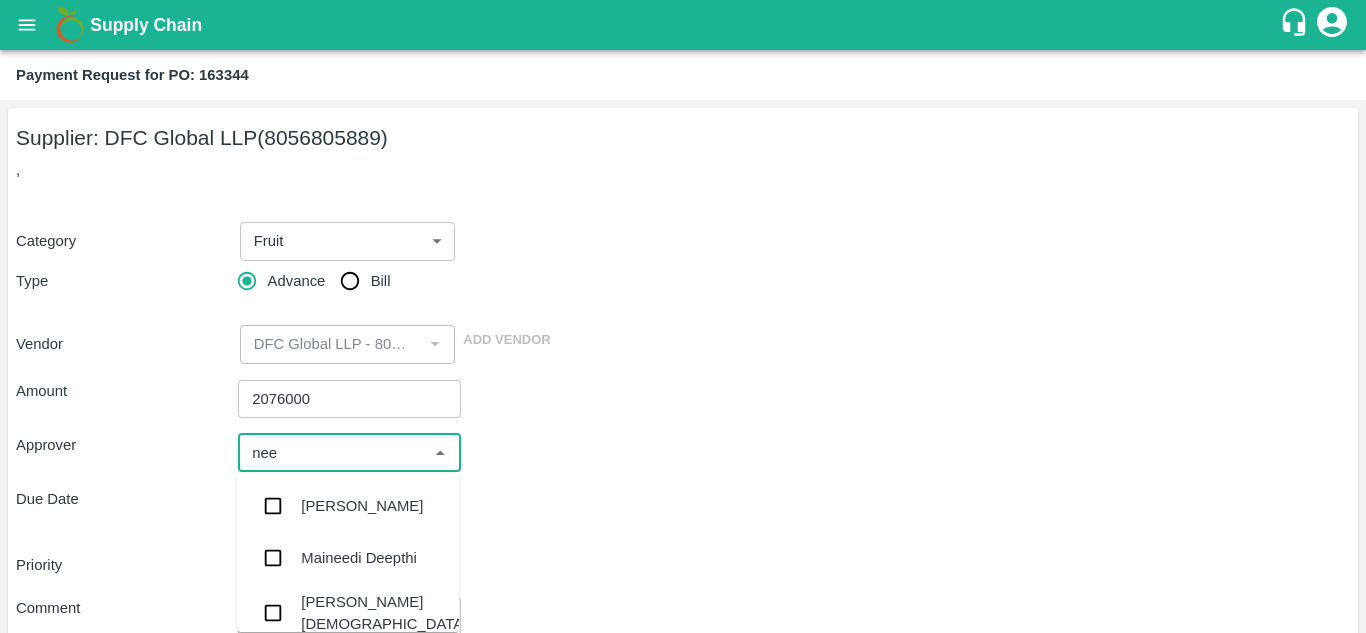 type 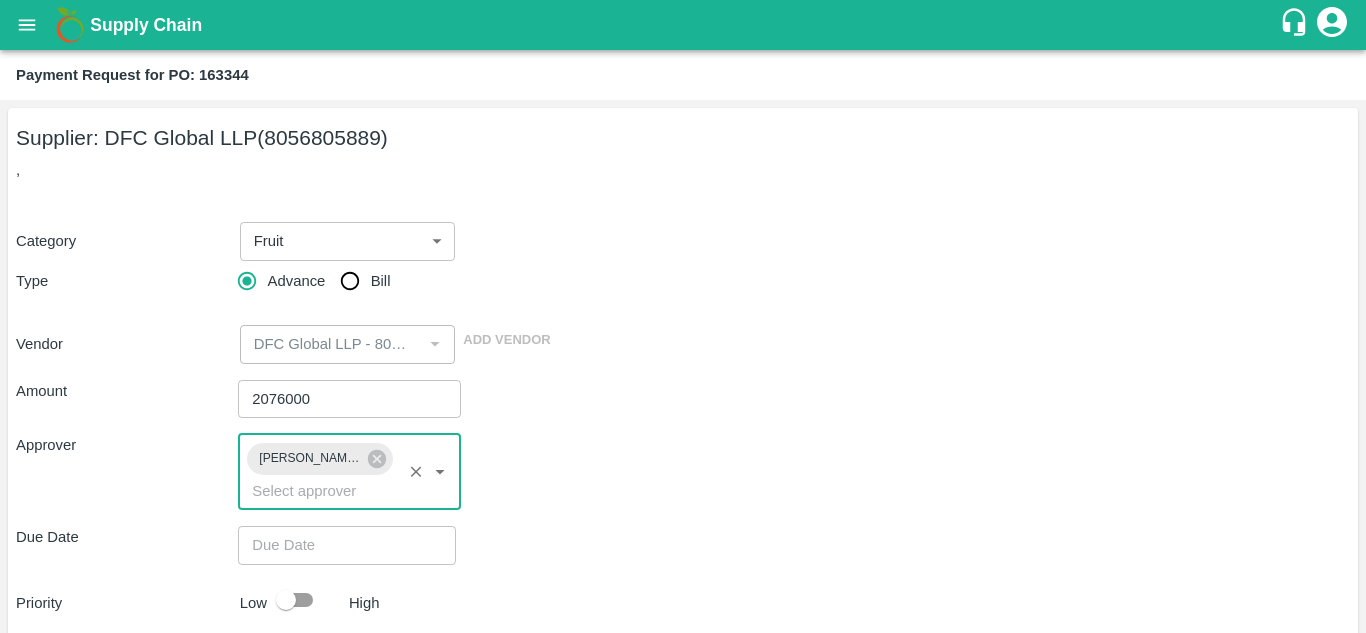 scroll, scrollTop: 176, scrollLeft: 0, axis: vertical 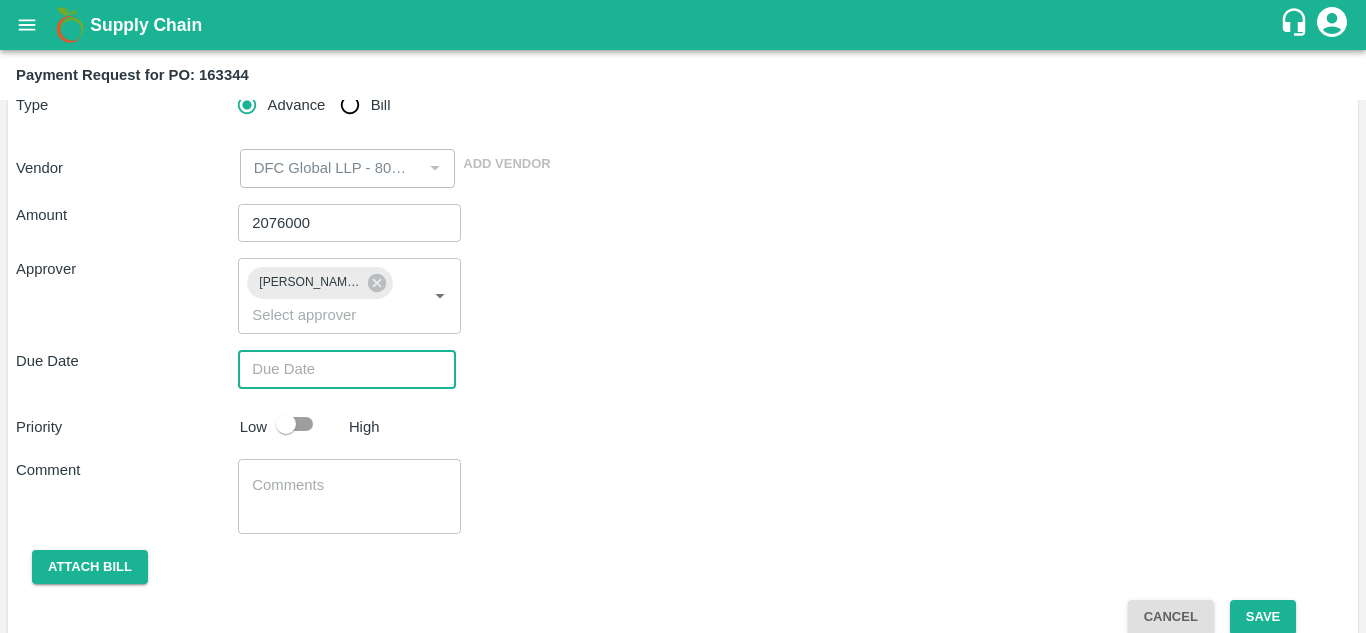 type on "DD/MM/YYYY hh:mm aa" 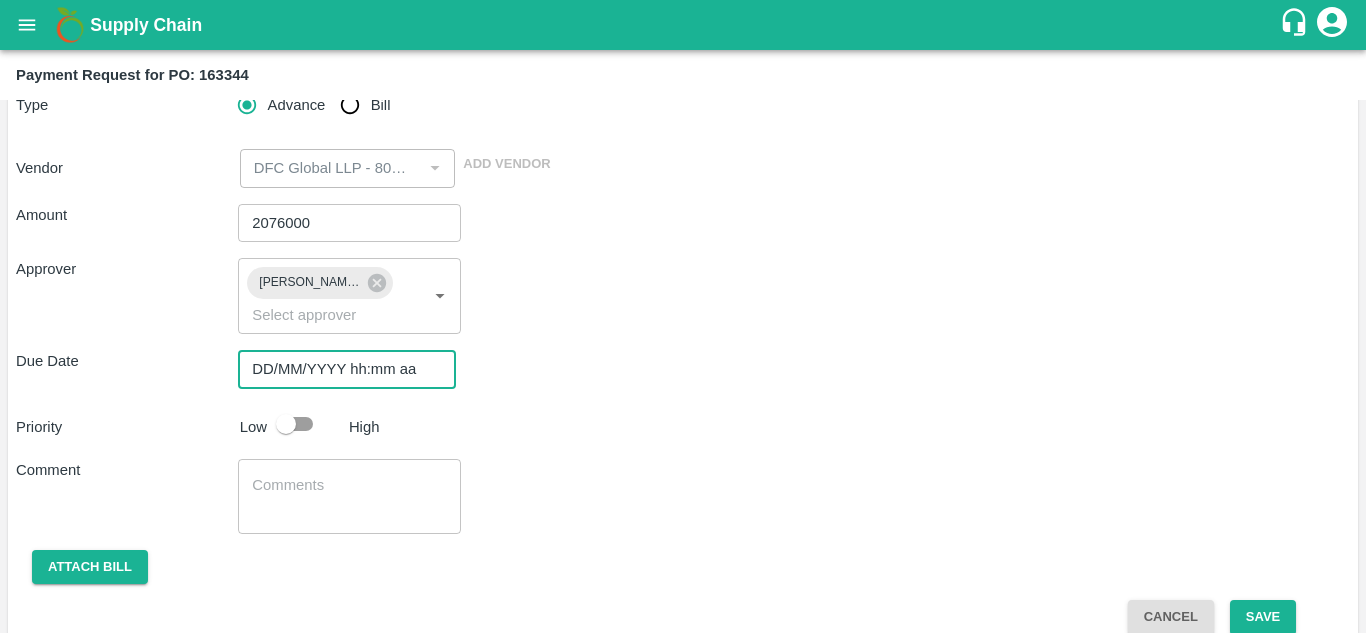 click on "DD/MM/YYYY hh:mm aa" at bounding box center (340, 369) 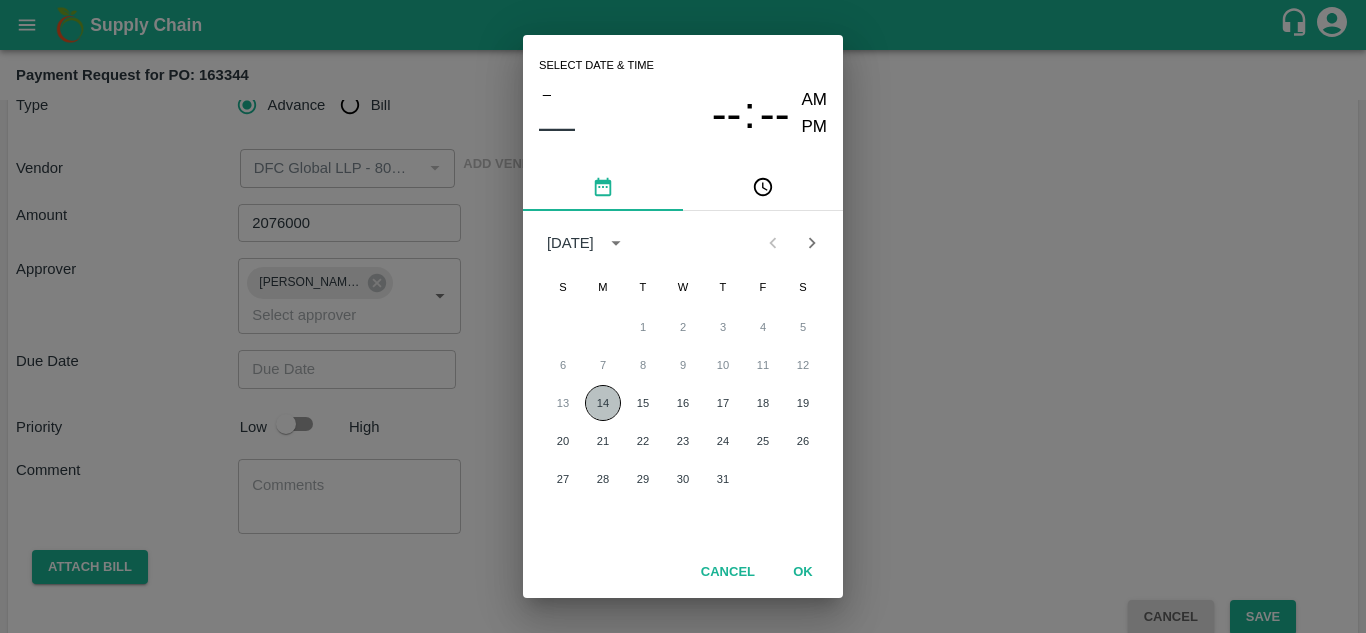 click on "14" at bounding box center [603, 403] 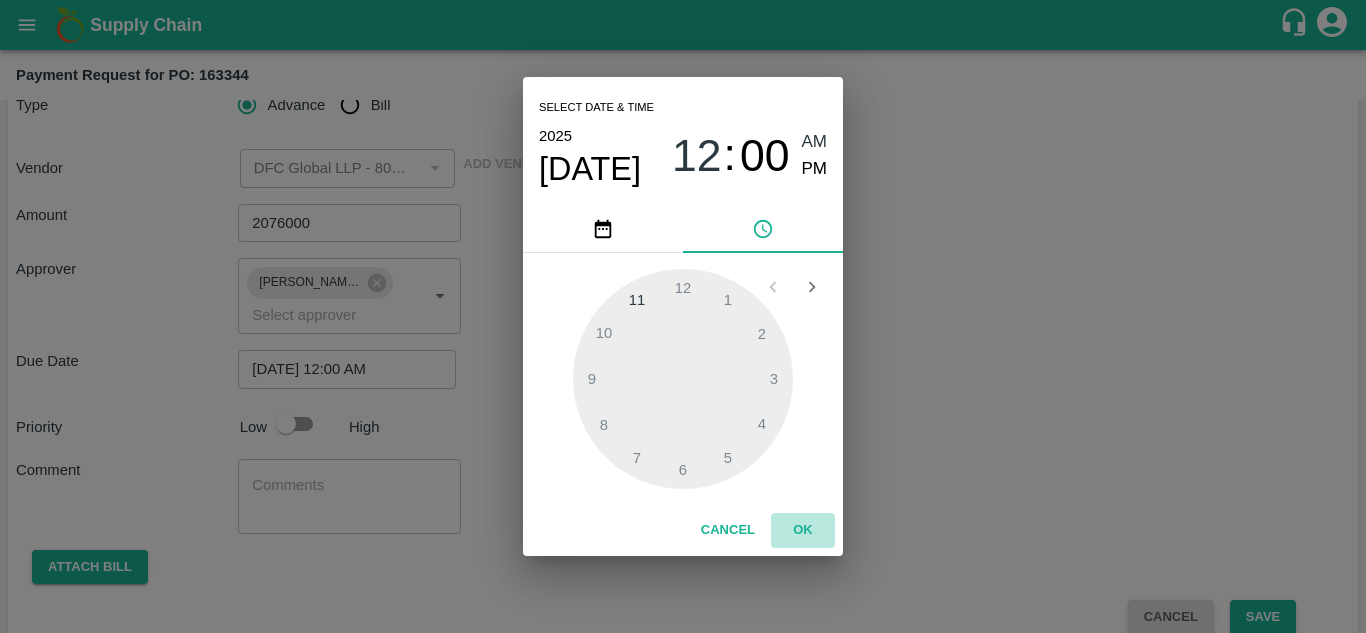 click on "OK" at bounding box center (803, 530) 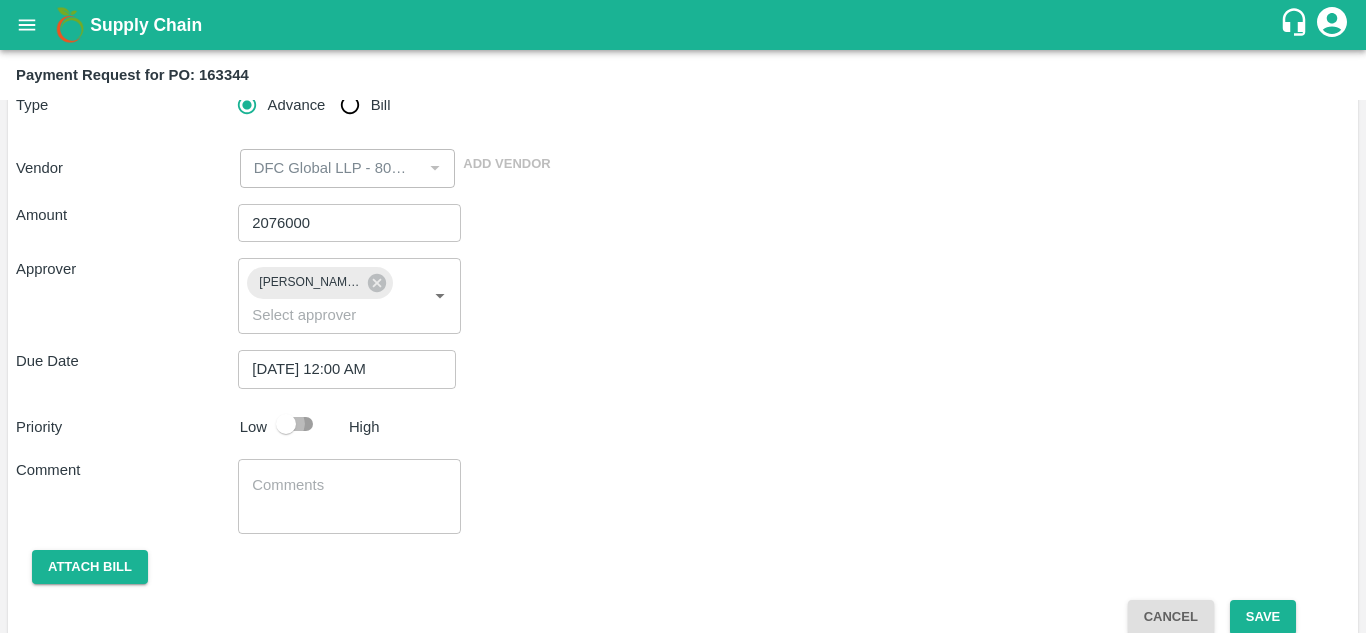 click at bounding box center (286, 424) 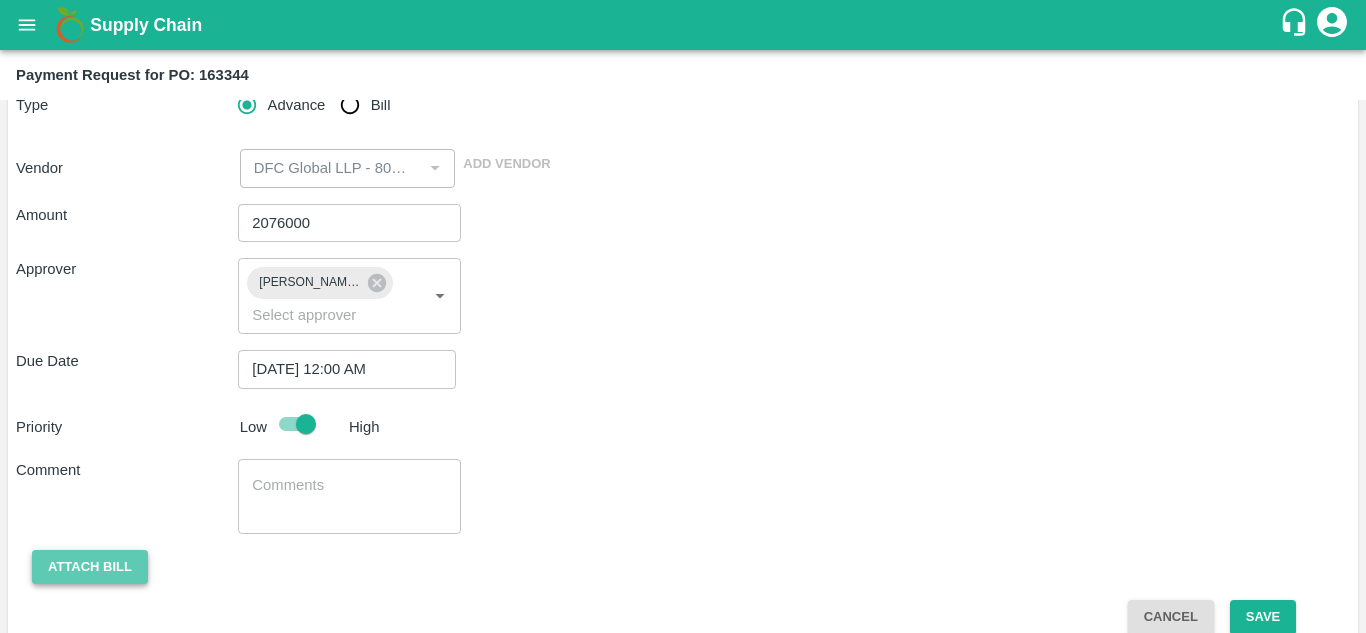 click on "Attach bill" at bounding box center [90, 567] 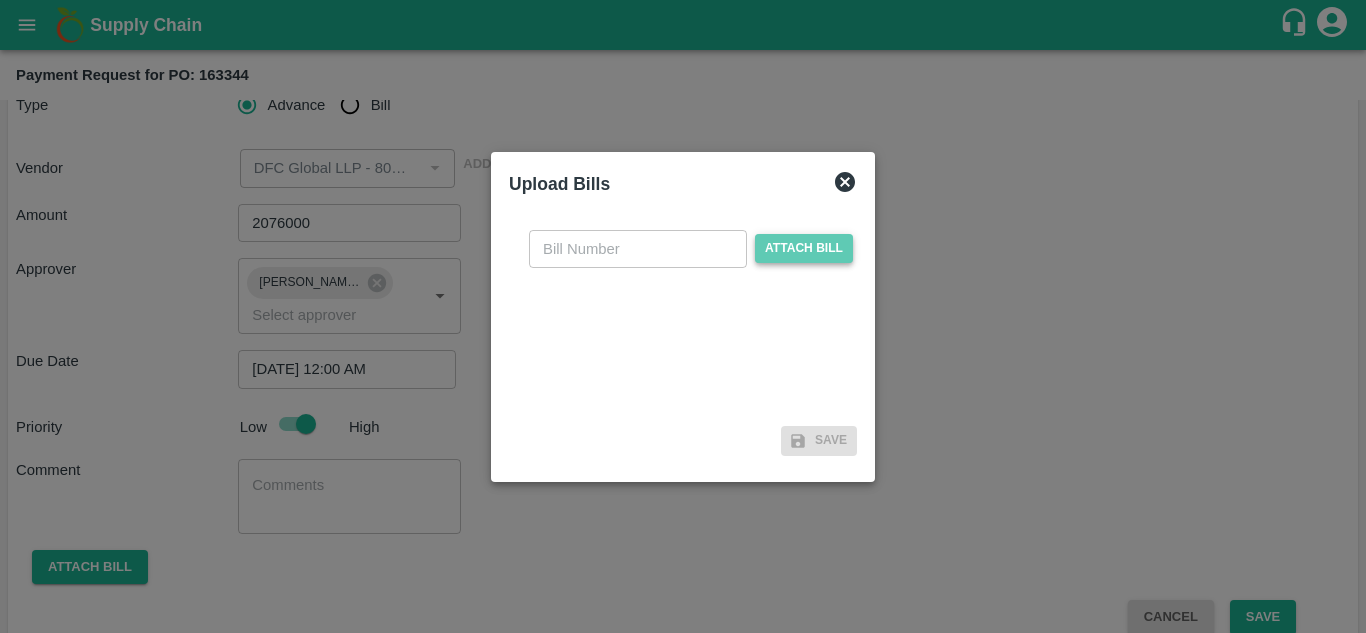 click on "Attach bill" at bounding box center [804, 248] 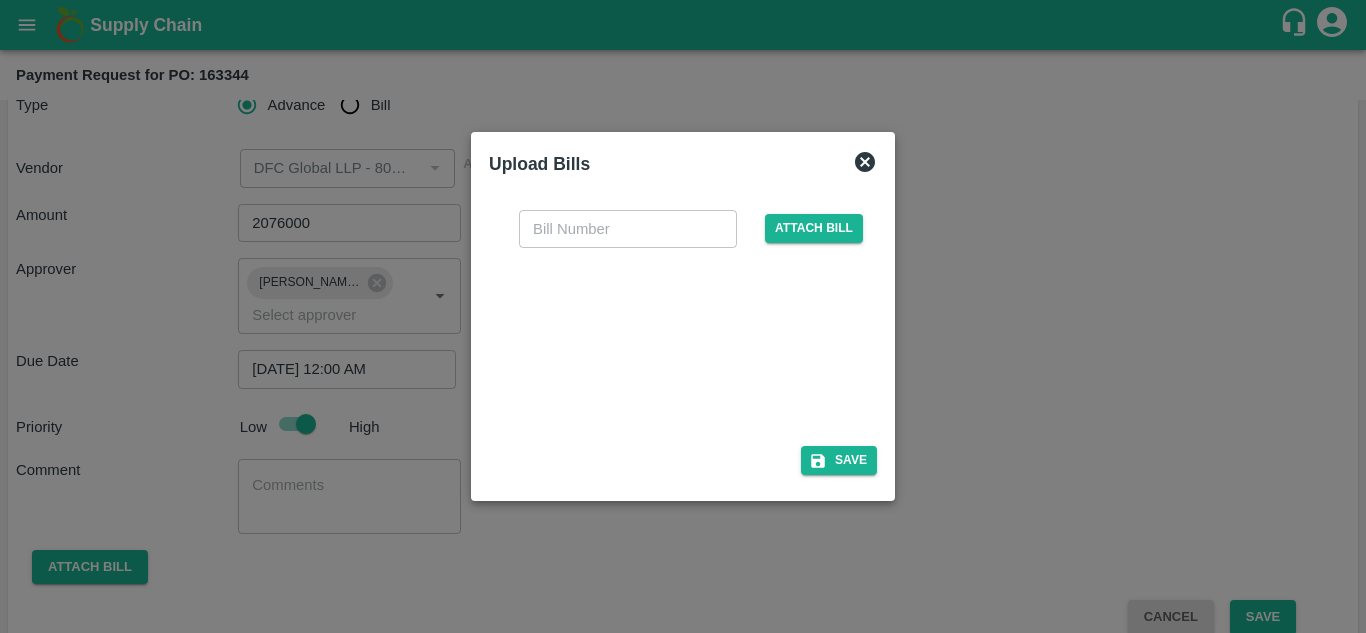 click at bounding box center [679, 341] 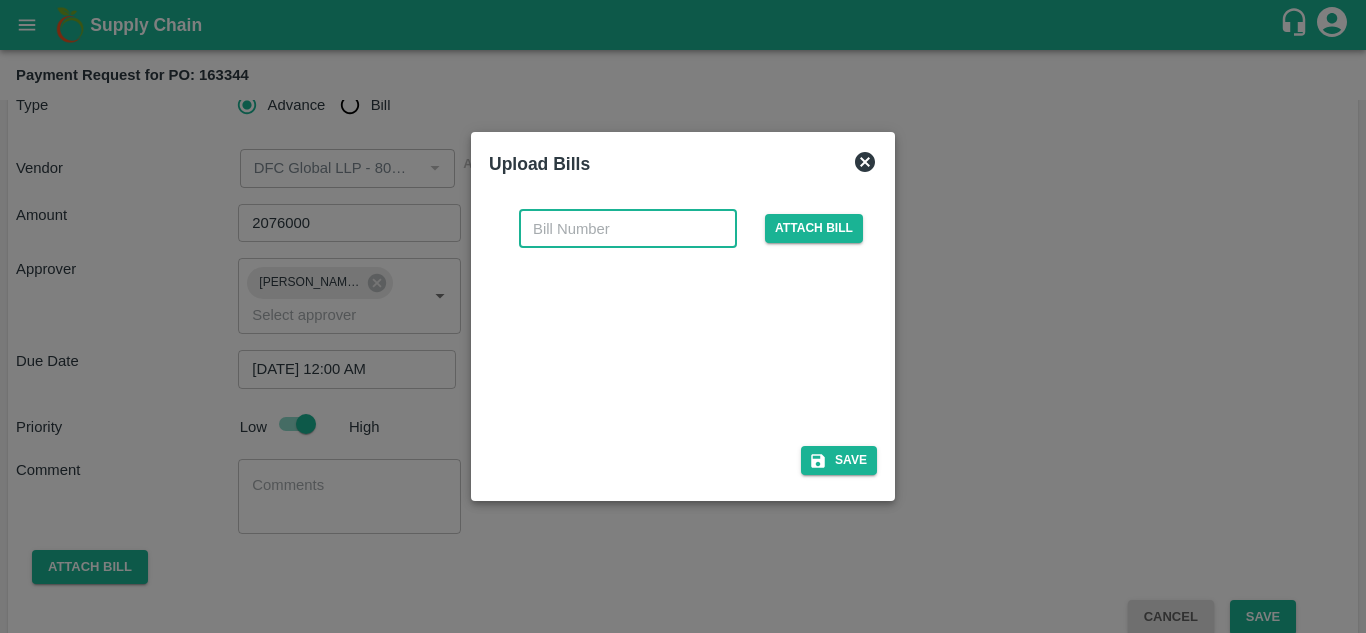 click at bounding box center [628, 229] 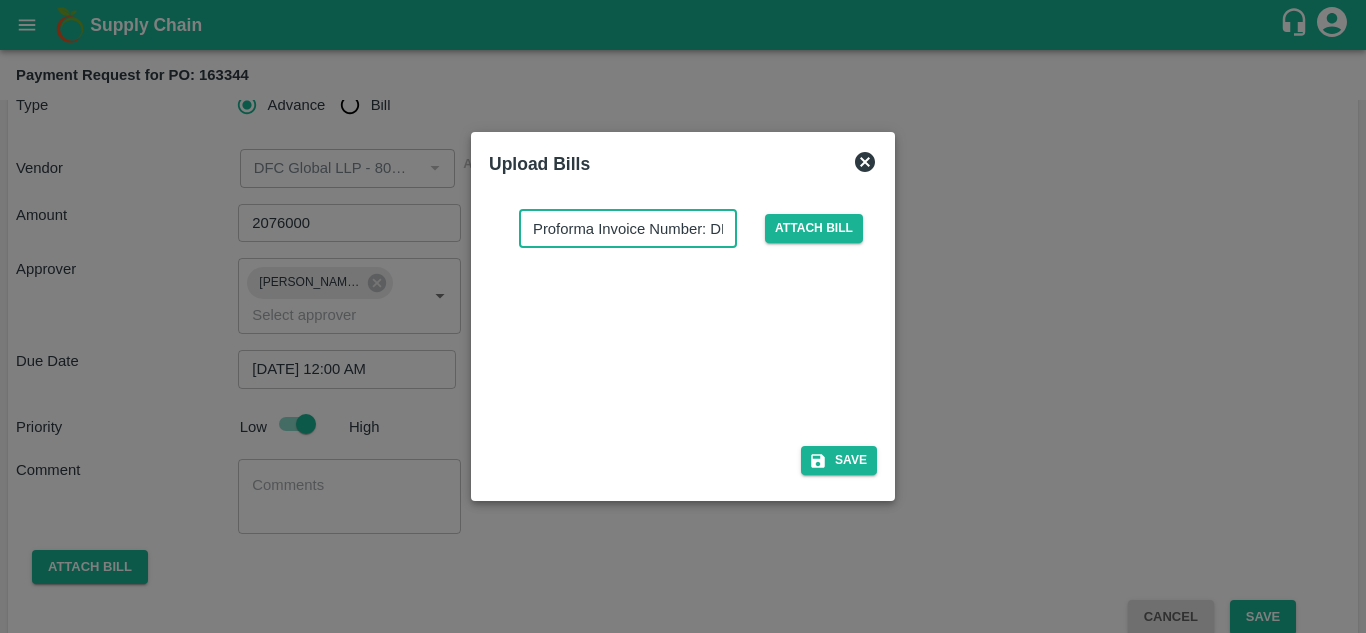 scroll, scrollTop: 0, scrollLeft: 129, axis: horizontal 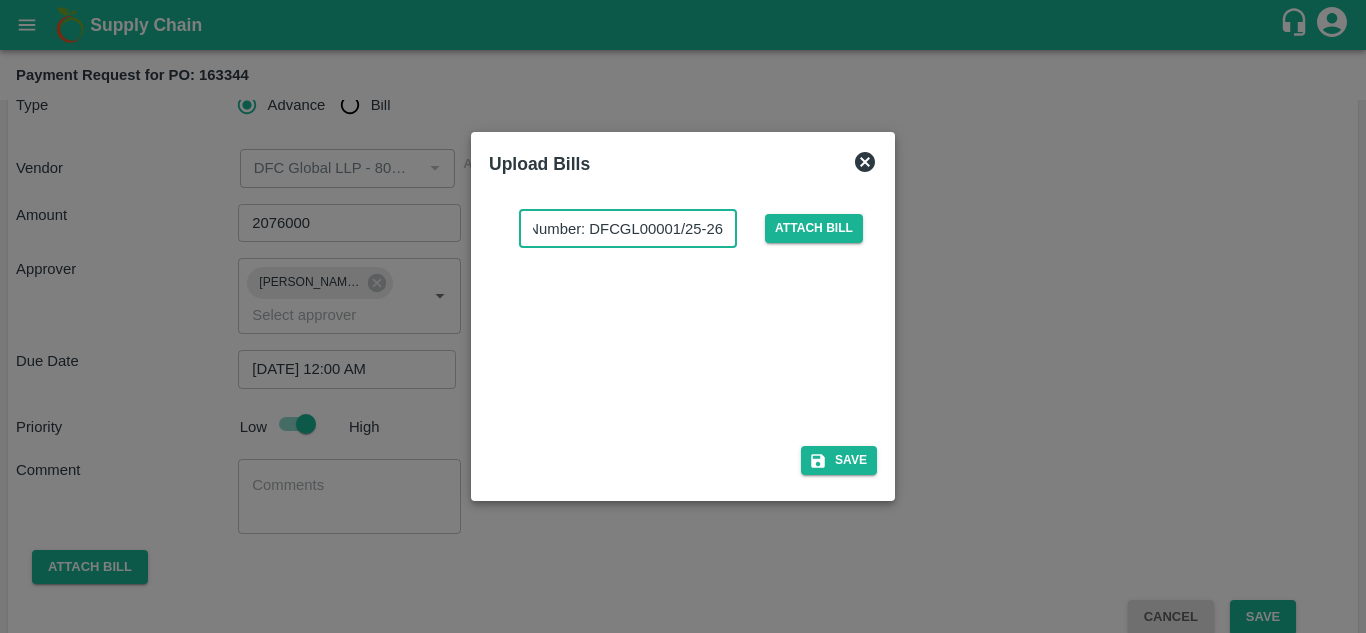 click on "Proforma Invoice Number: DFCGL00001/25-26" at bounding box center [628, 229] 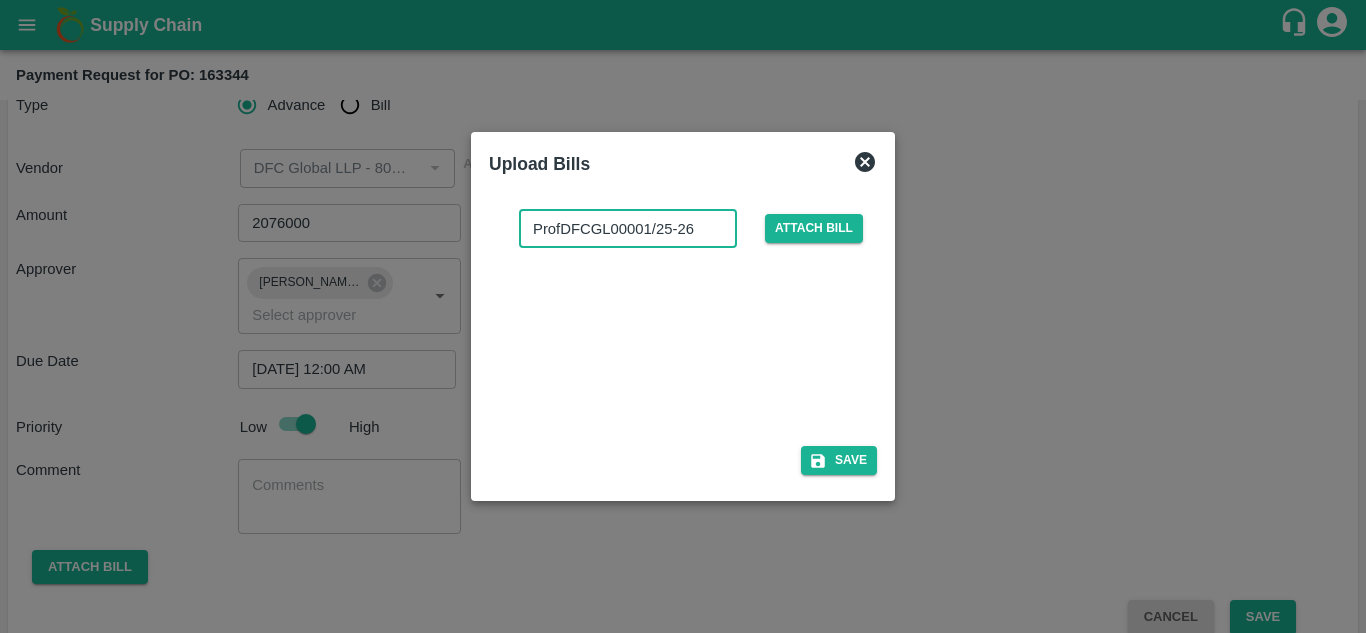 scroll, scrollTop: 0, scrollLeft: 0, axis: both 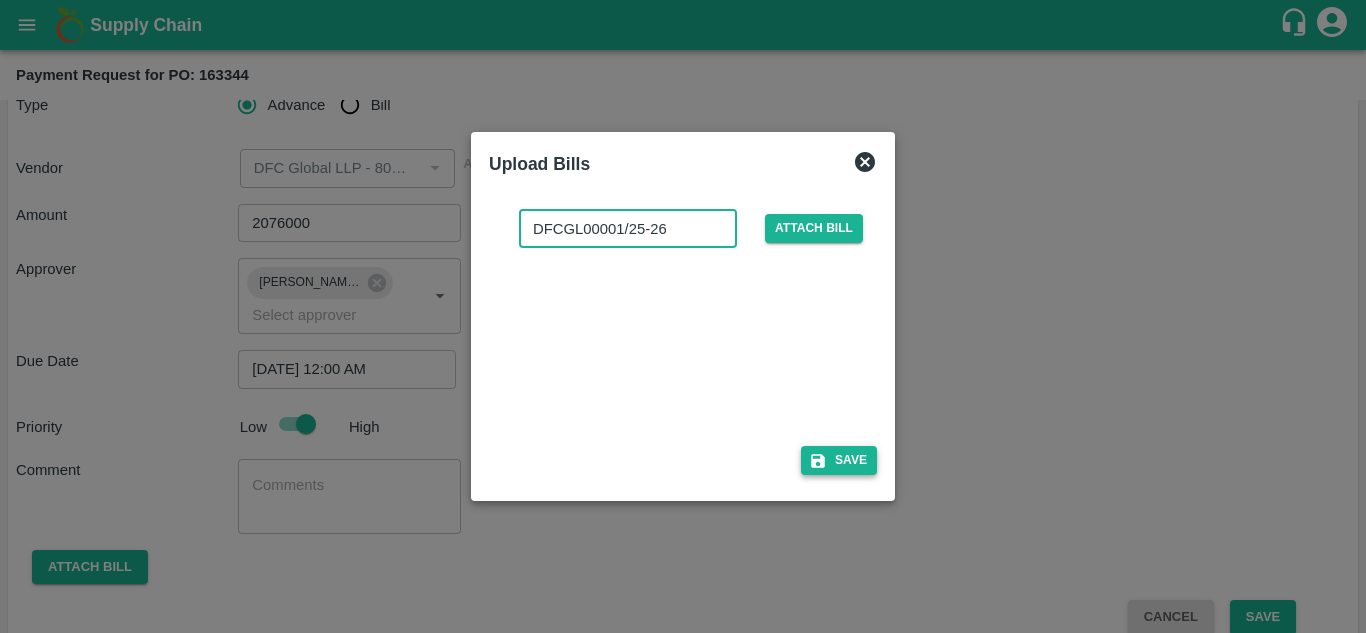 type on "DFCGL00001/25-26" 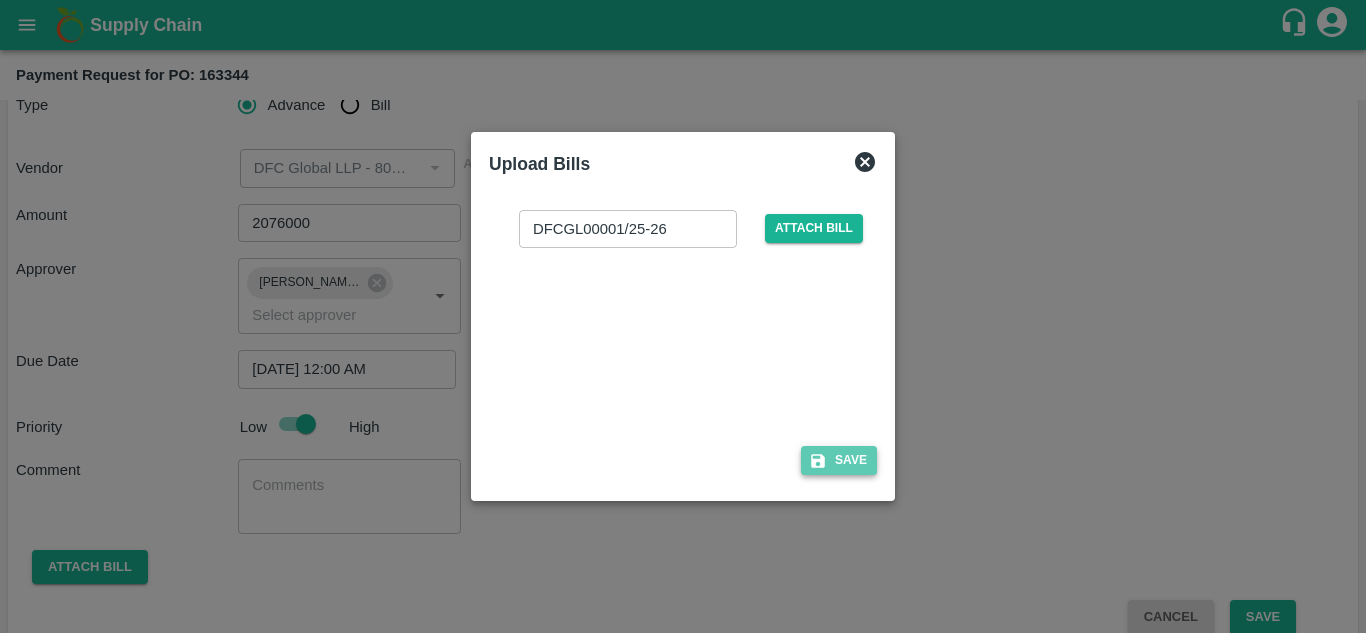 click on "Save" at bounding box center [839, 460] 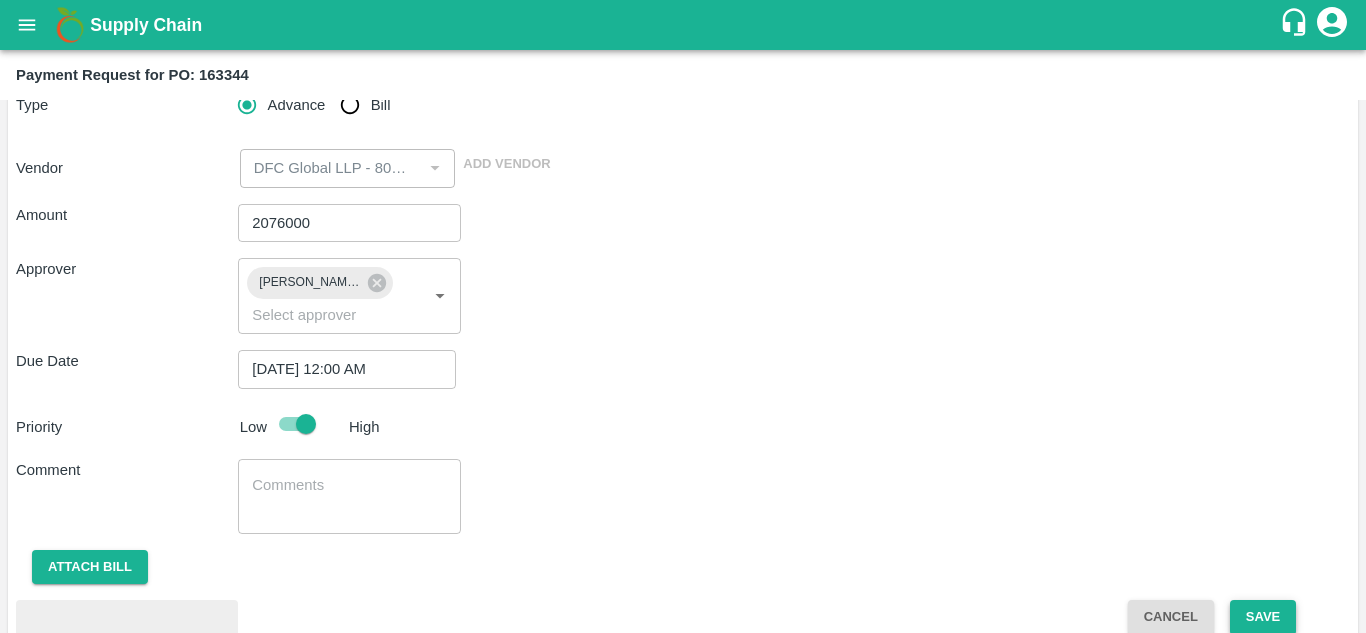 click on "Save" at bounding box center [1263, 617] 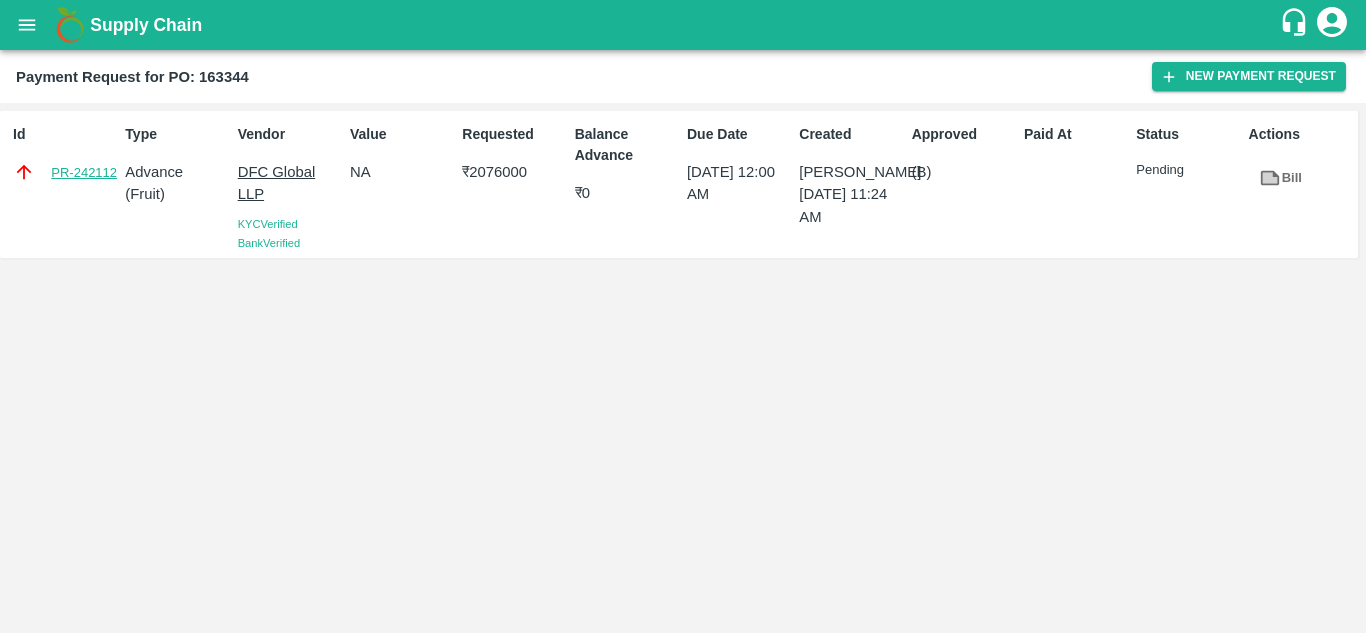 click on "PR-242112" at bounding box center (84, 173) 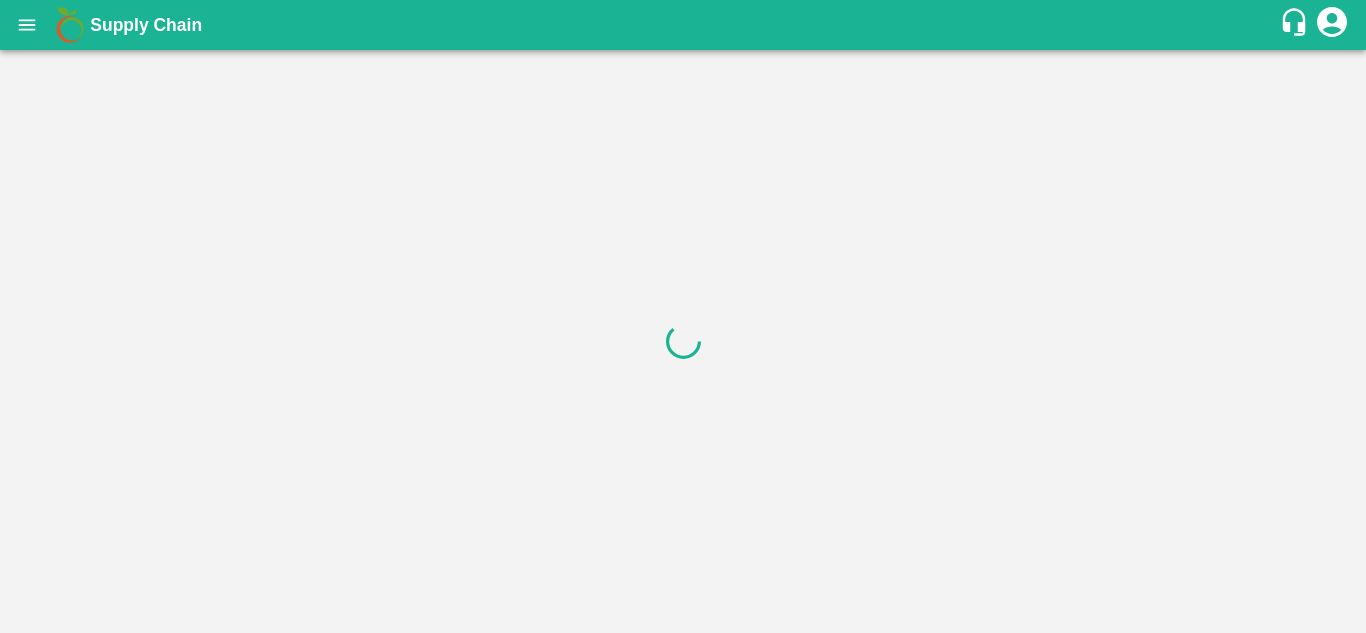 scroll, scrollTop: 0, scrollLeft: 0, axis: both 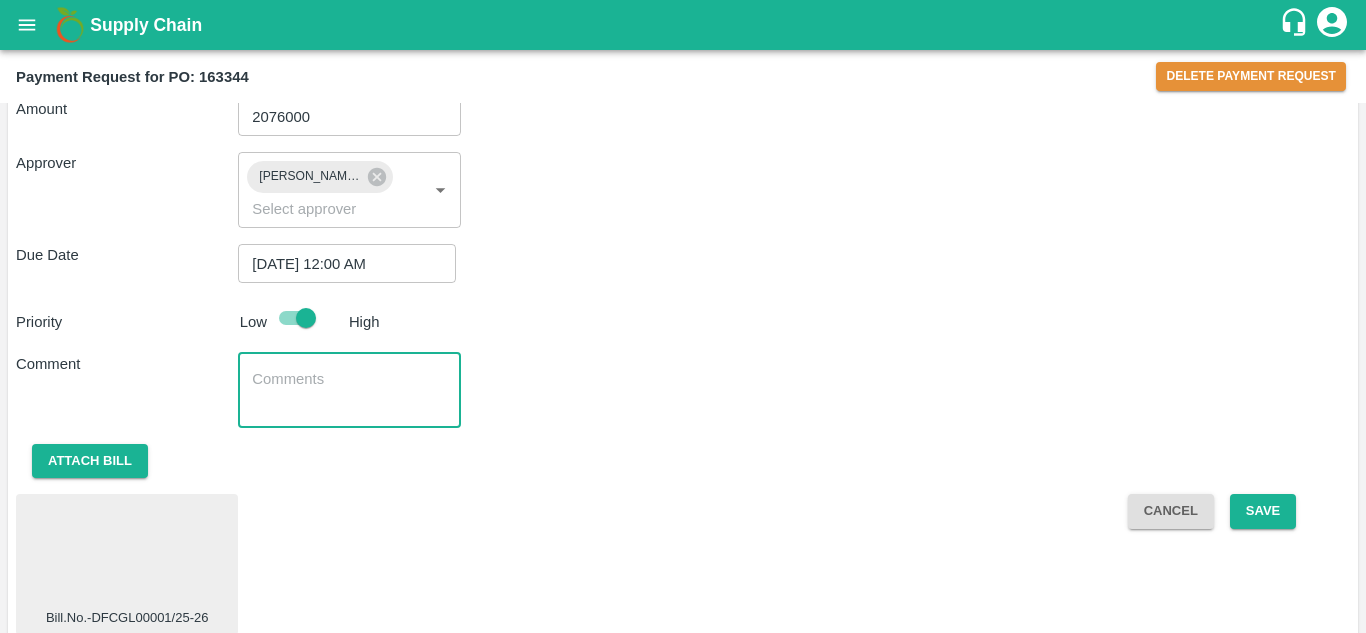 click at bounding box center [349, 390] 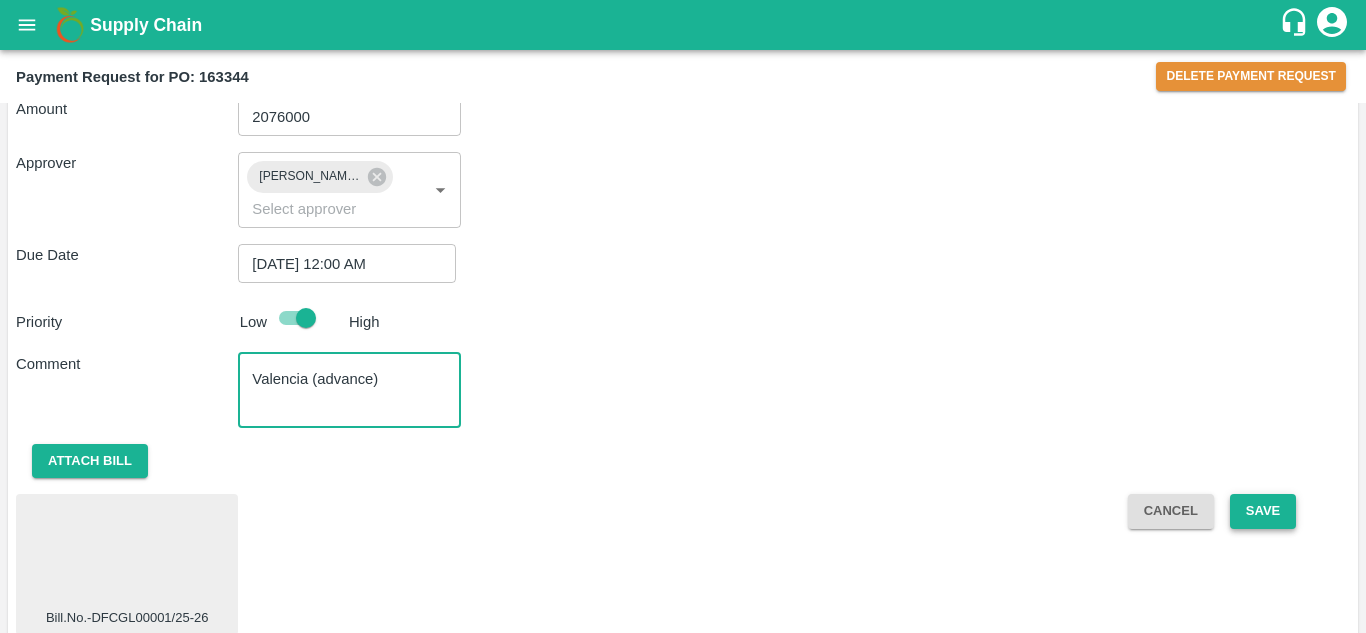 type on "Valencia (advance)" 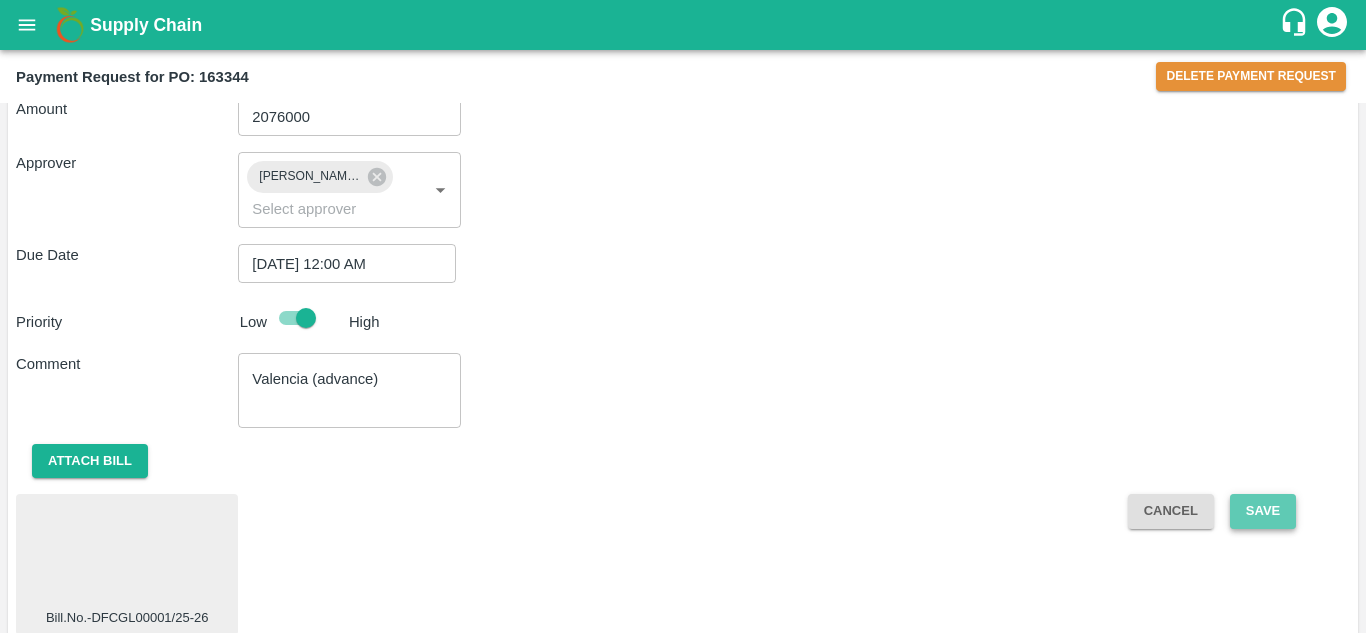 click on "Save" at bounding box center (1263, 511) 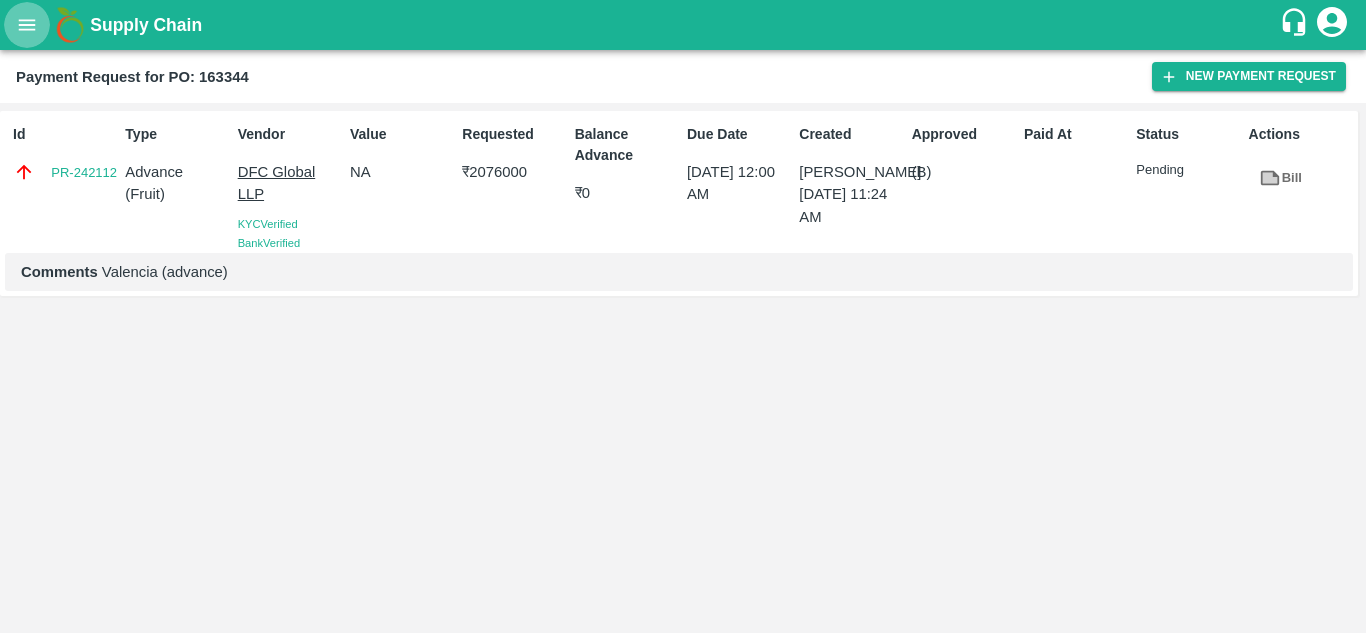 click at bounding box center [27, 25] 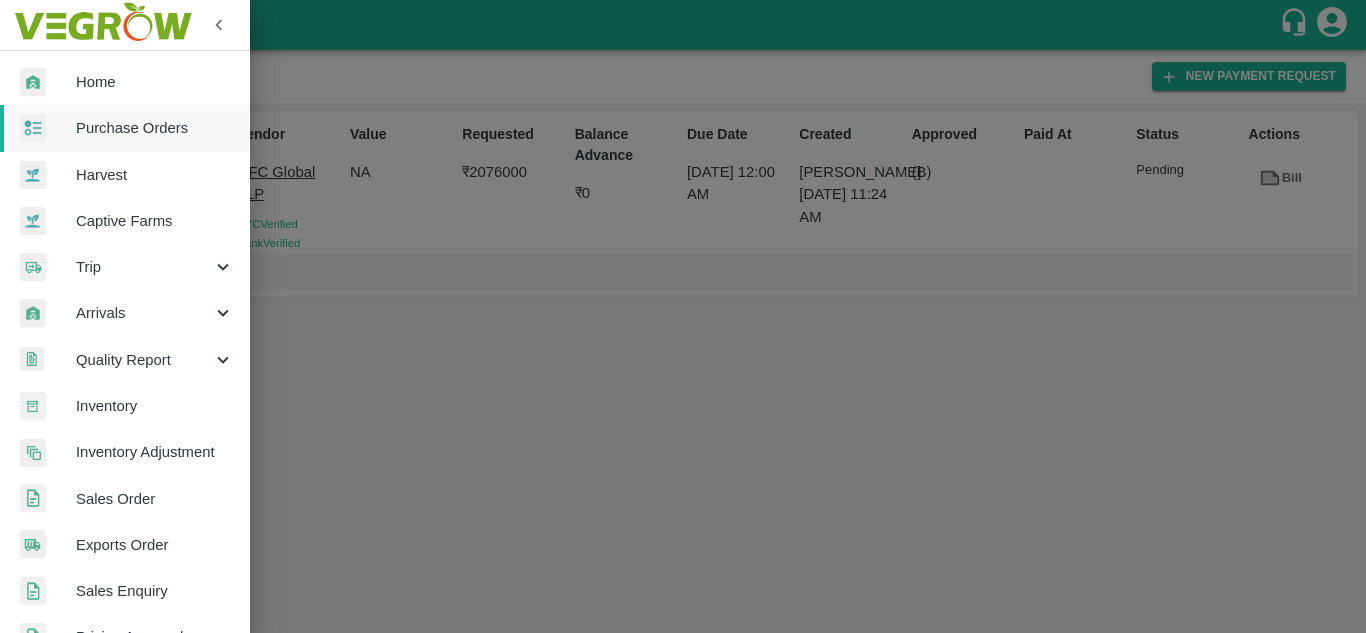 scroll, scrollTop: 506, scrollLeft: 0, axis: vertical 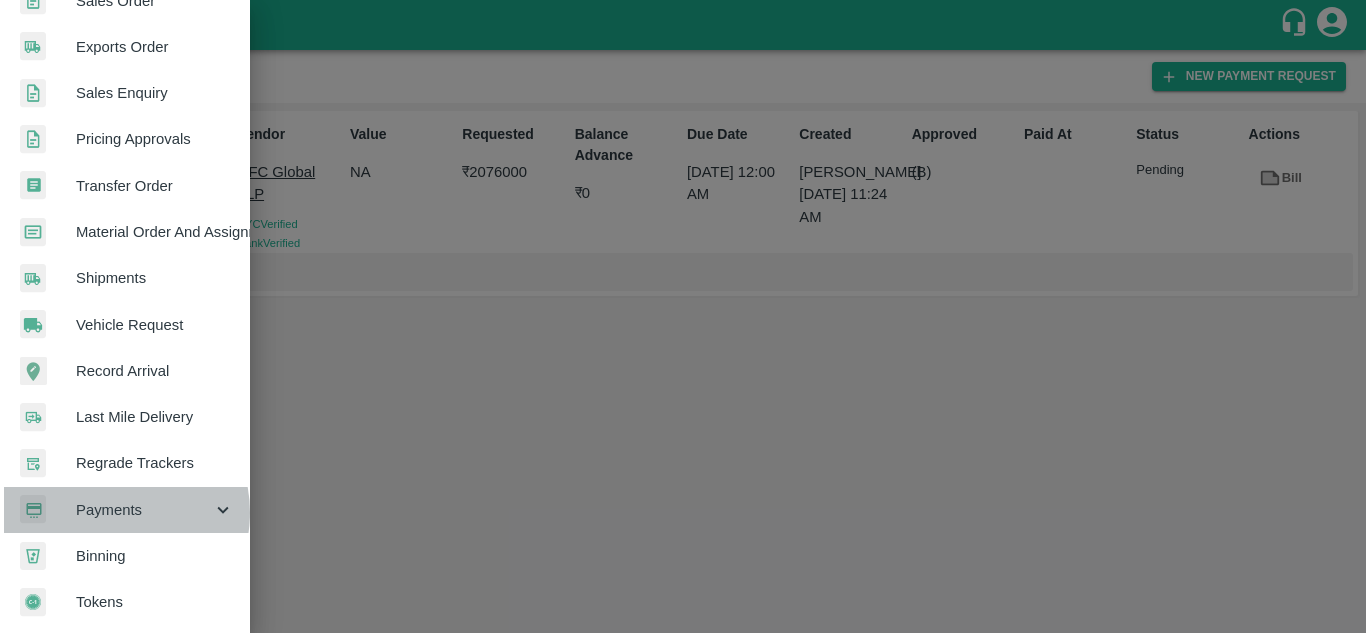click on "Payments" at bounding box center (144, 510) 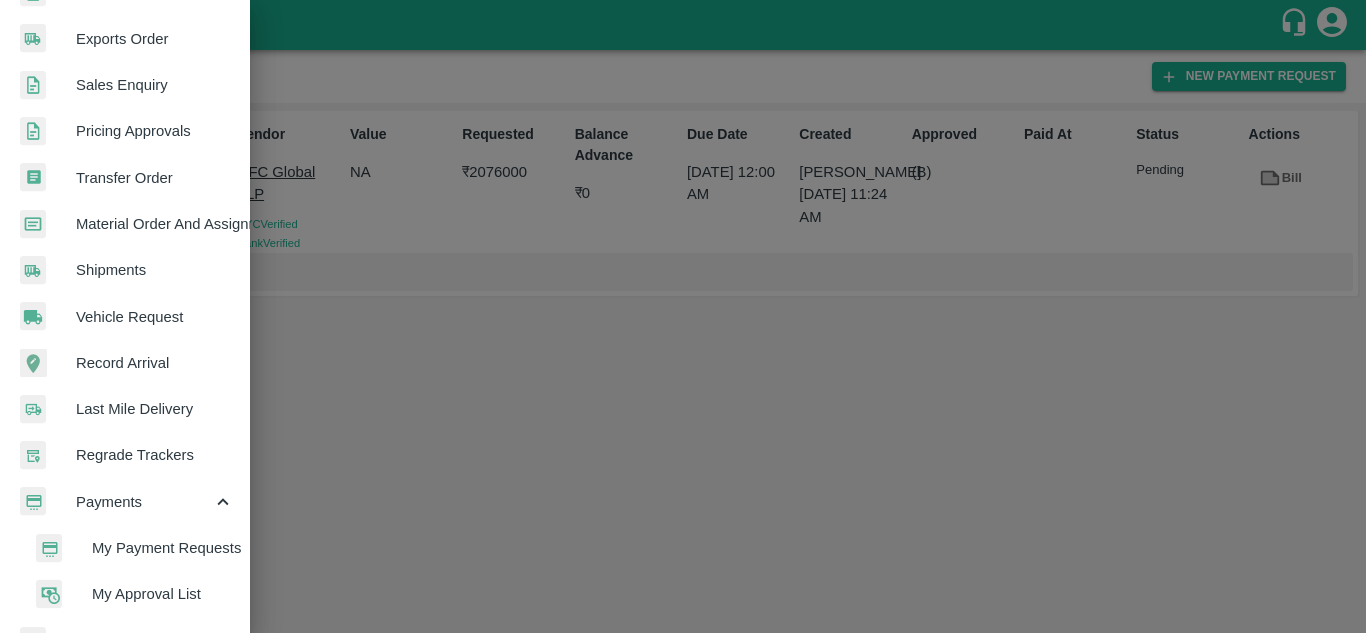click on "My Payment Requests" at bounding box center [163, 548] 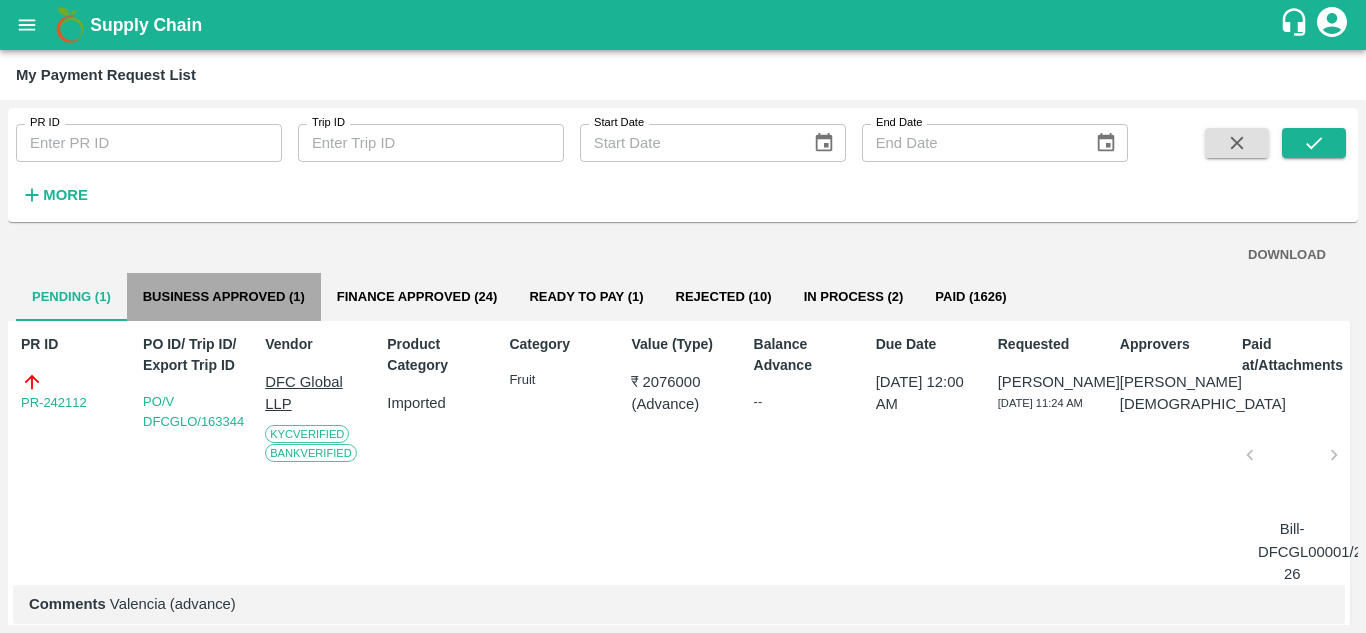 click on "Business Approved (1)" at bounding box center [224, 297] 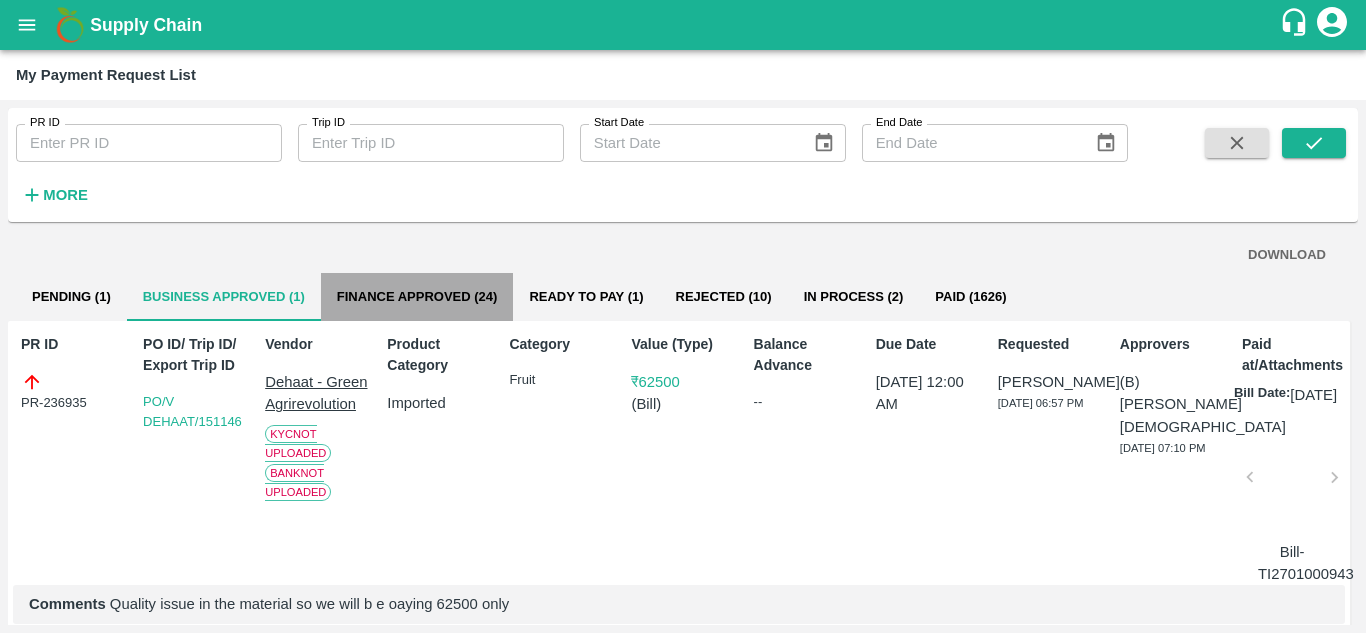 click on "Finance Approved (24)" at bounding box center [417, 297] 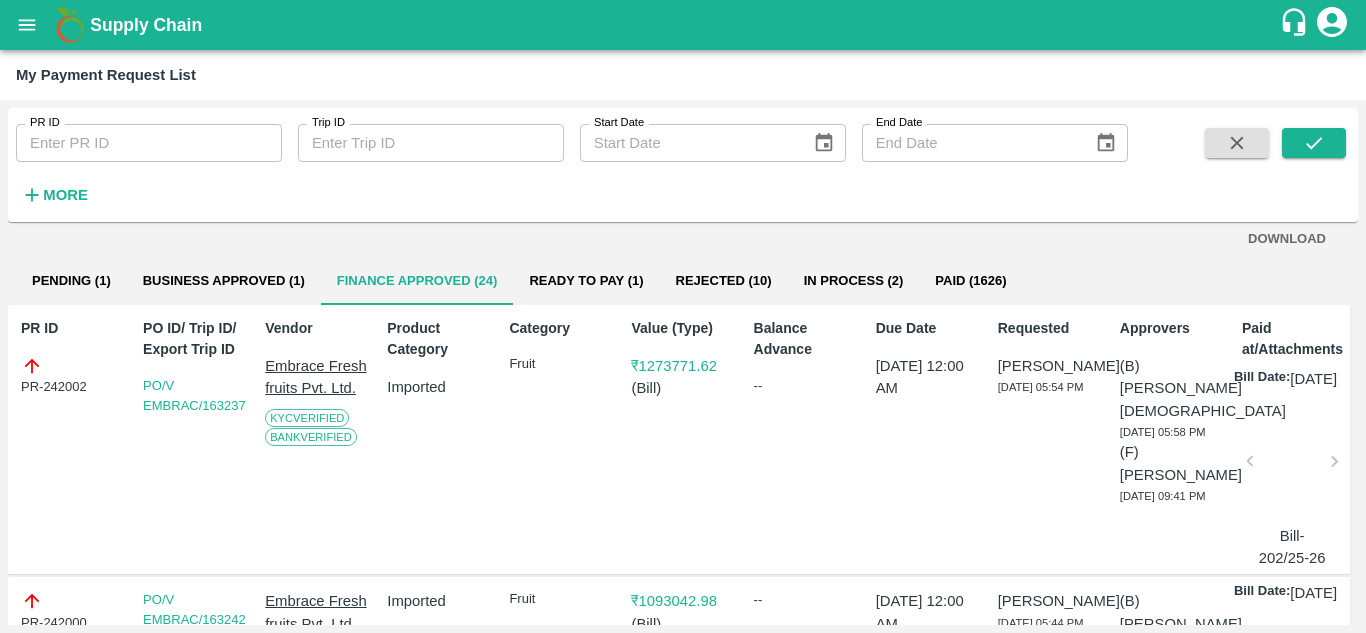 scroll, scrollTop: 0, scrollLeft: 0, axis: both 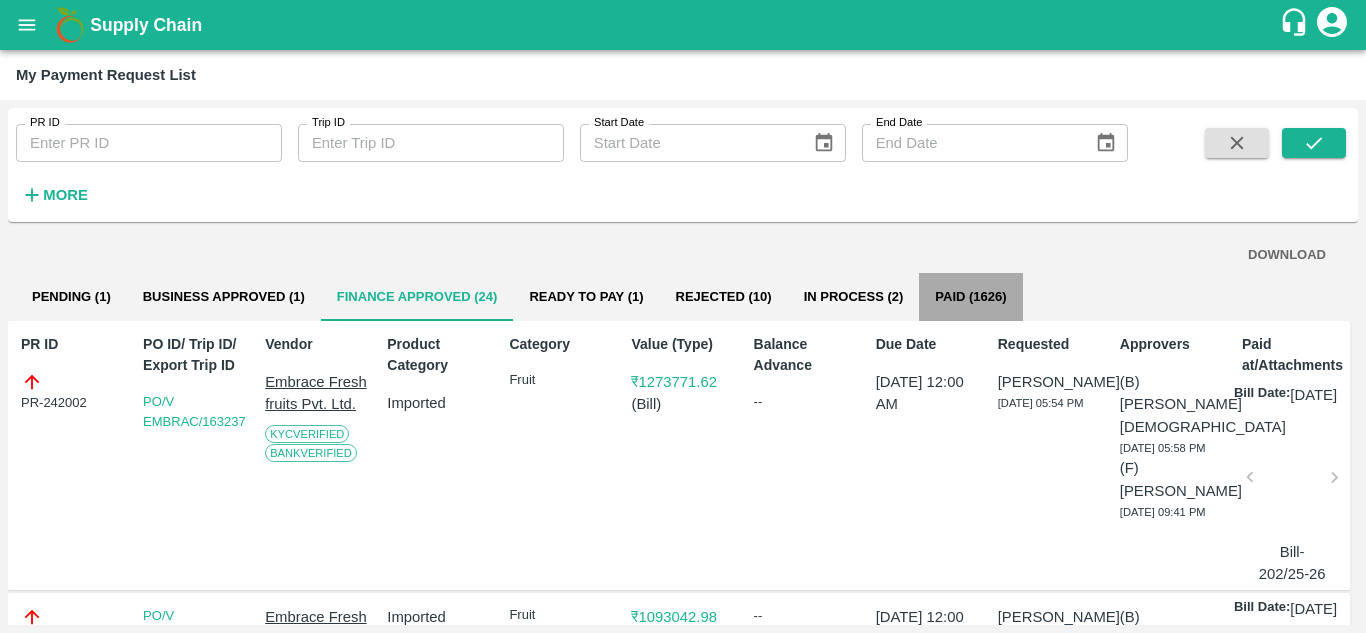 click on "Paid (1626)" at bounding box center (970, 297) 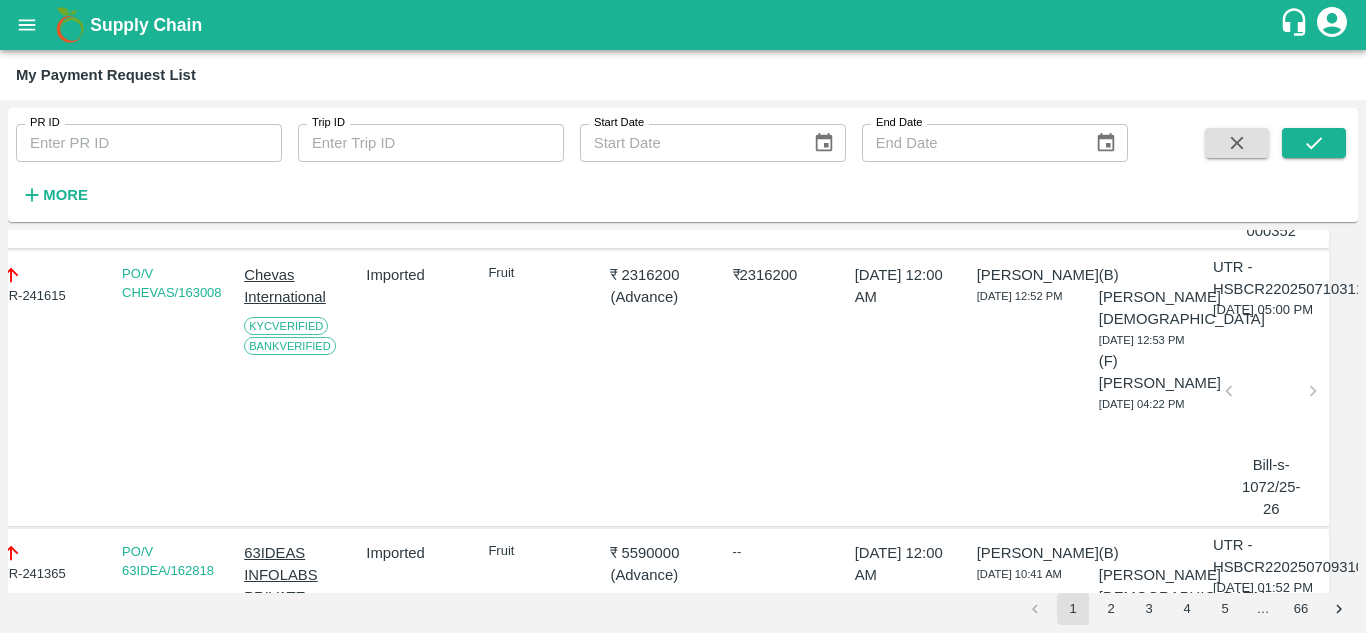scroll, scrollTop: 383, scrollLeft: 21, axis: both 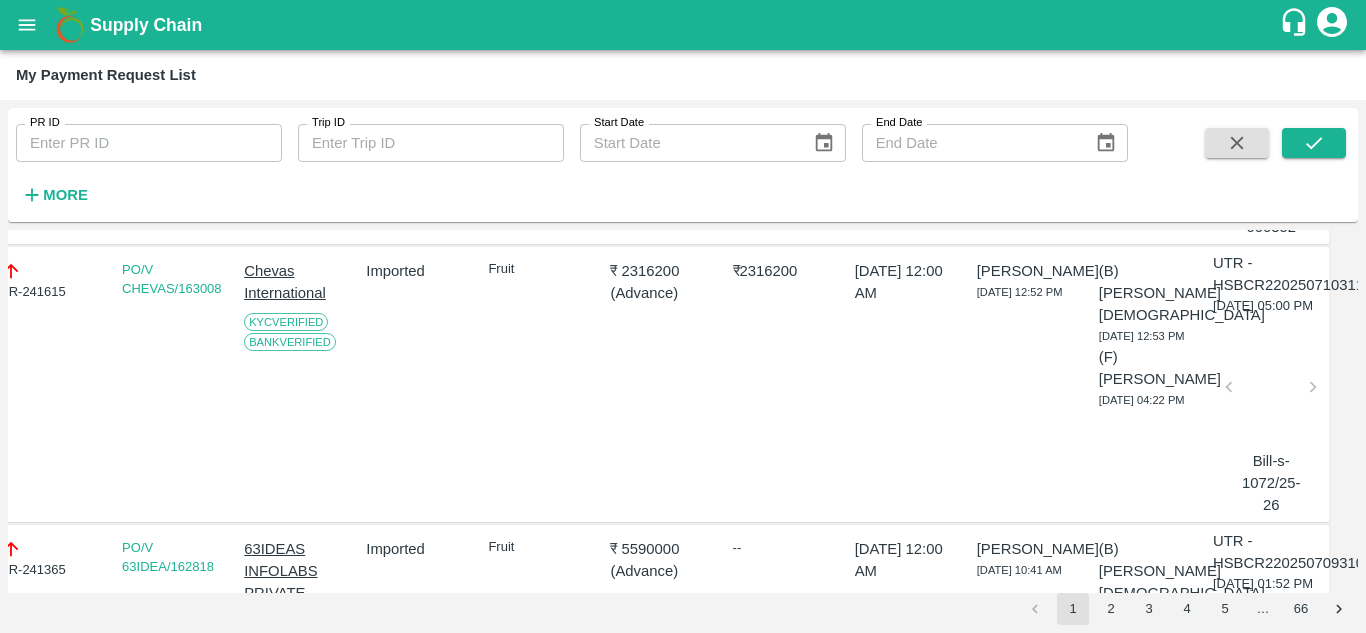 drag, startPoint x: 1084, startPoint y: 381, endPoint x: 1195, endPoint y: 419, distance: 117.32433 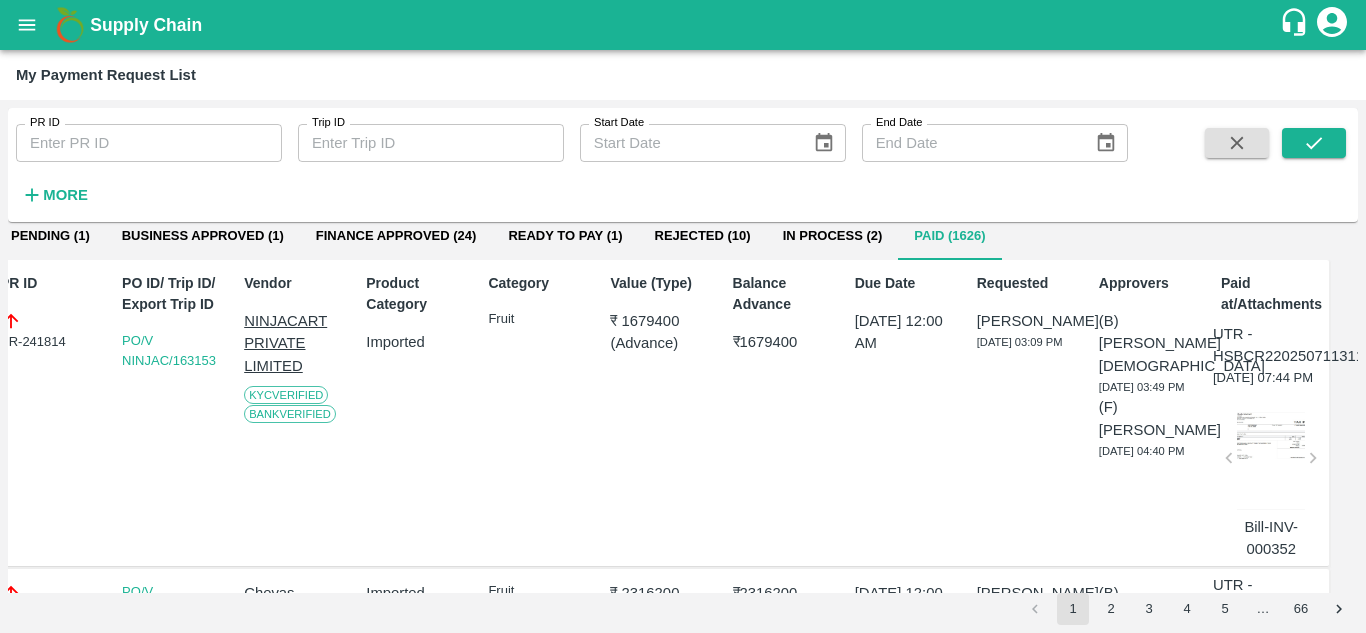 scroll, scrollTop: 0, scrollLeft: 21, axis: horizontal 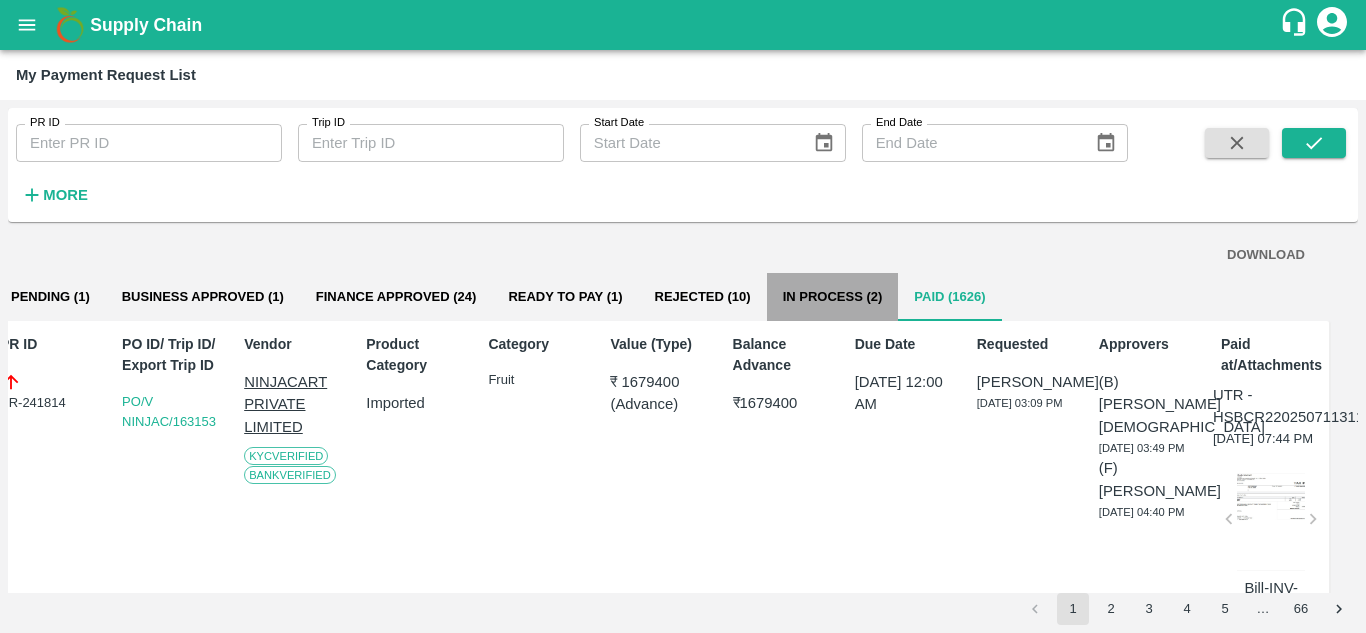 click on "In Process (2)" at bounding box center [833, 297] 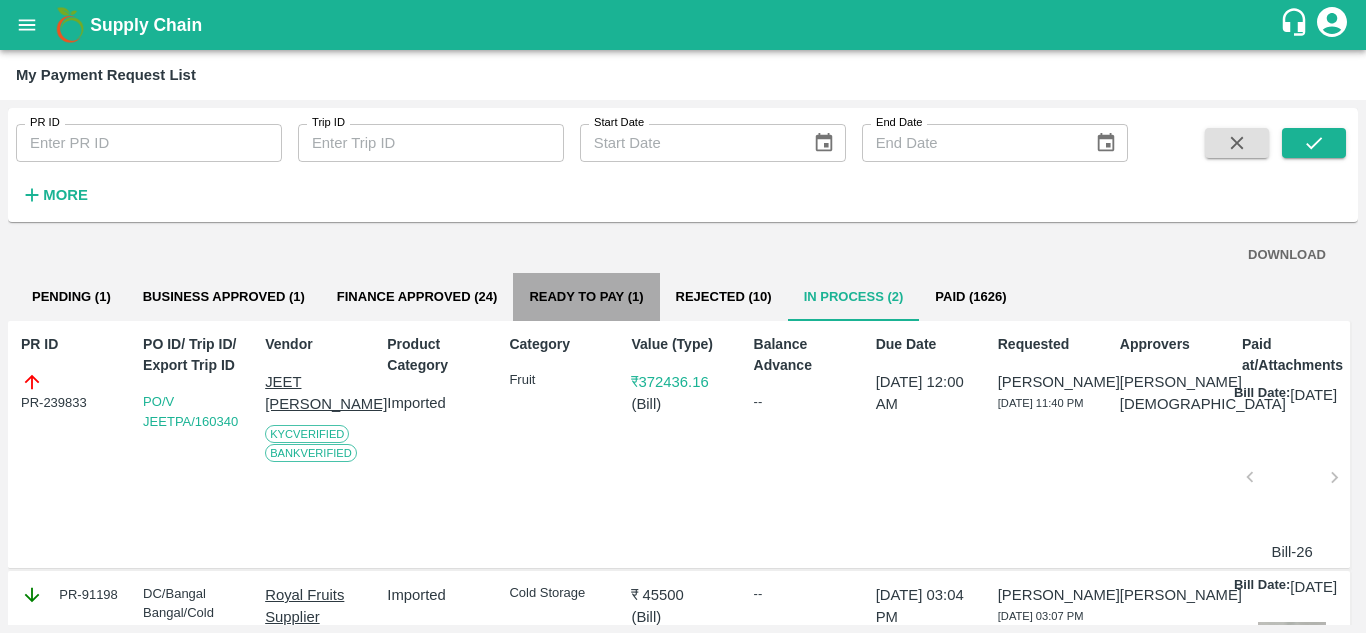 click on "Ready To Pay (1)" at bounding box center [586, 297] 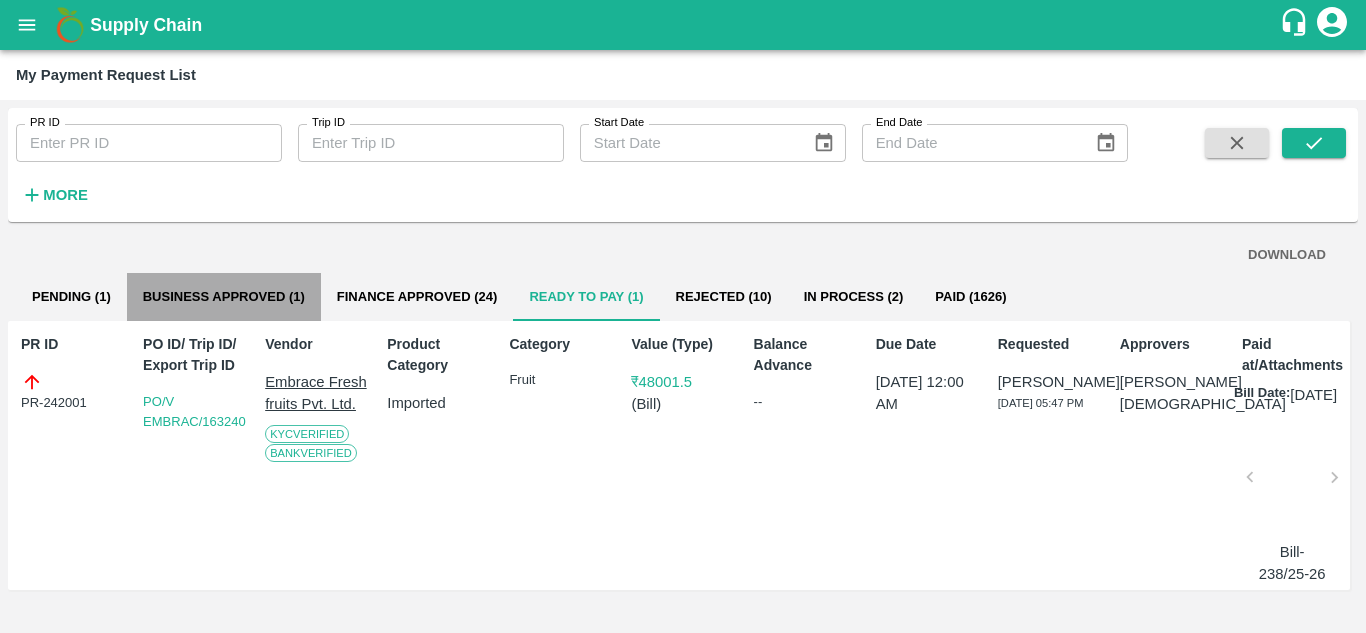 click on "Business Approved (1)" at bounding box center (224, 297) 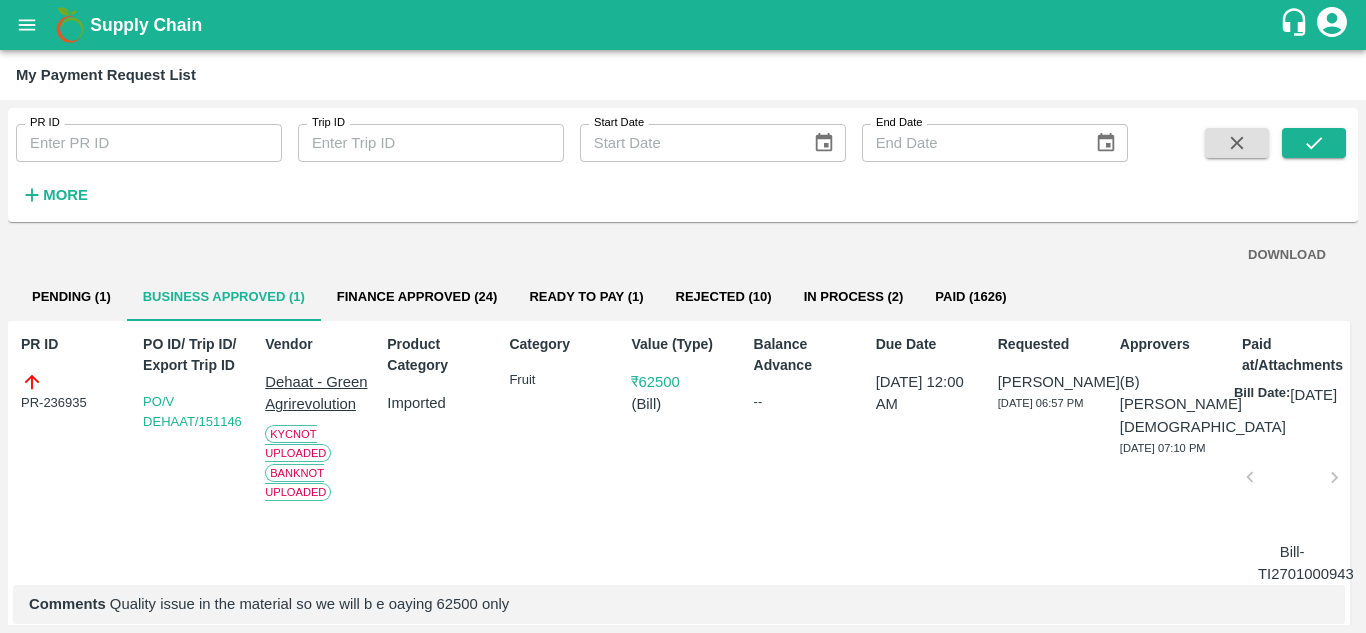 scroll, scrollTop: 48, scrollLeft: 0, axis: vertical 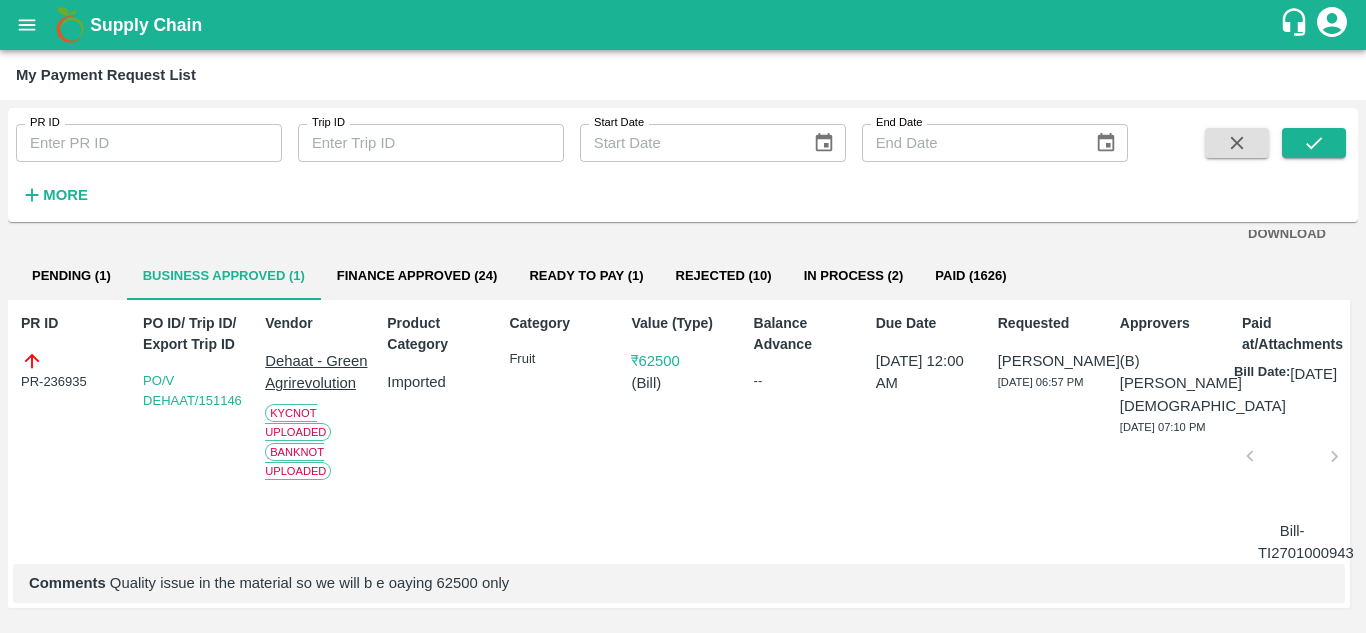click on "PR ID PR ID Trip ID Trip ID Start Date Start Date End Date End Date More" at bounding box center (683, 169) 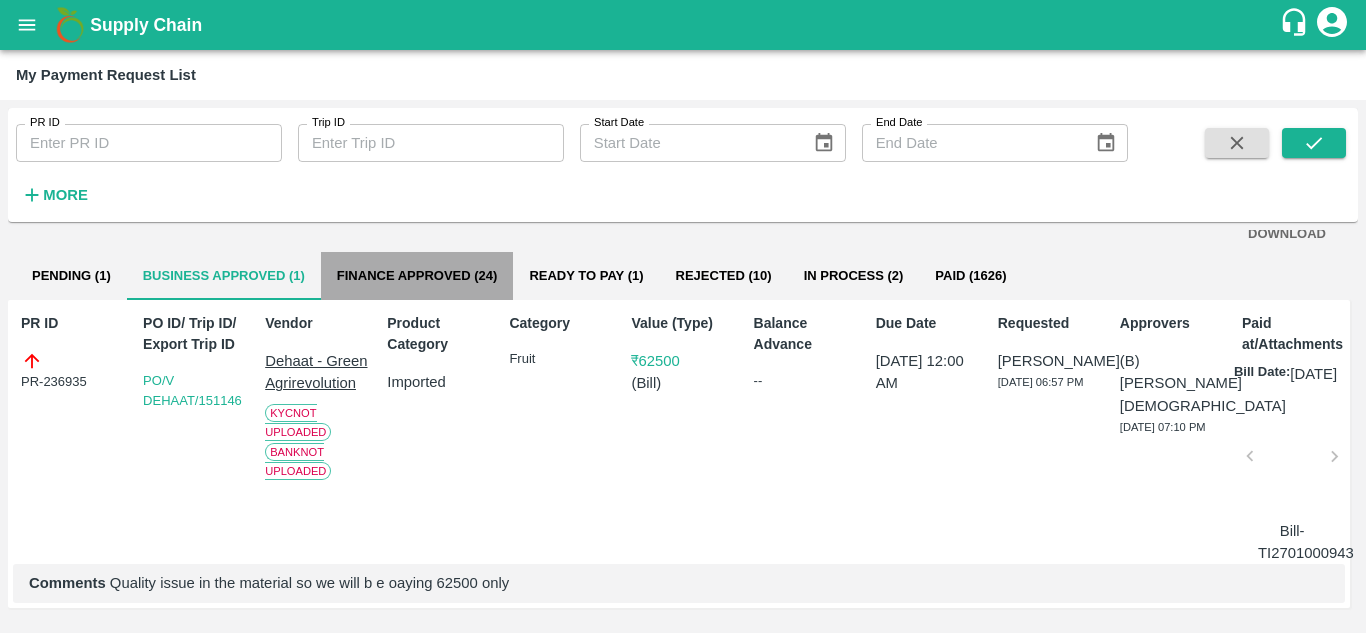 click on "Finance Approved (24)" at bounding box center [417, 276] 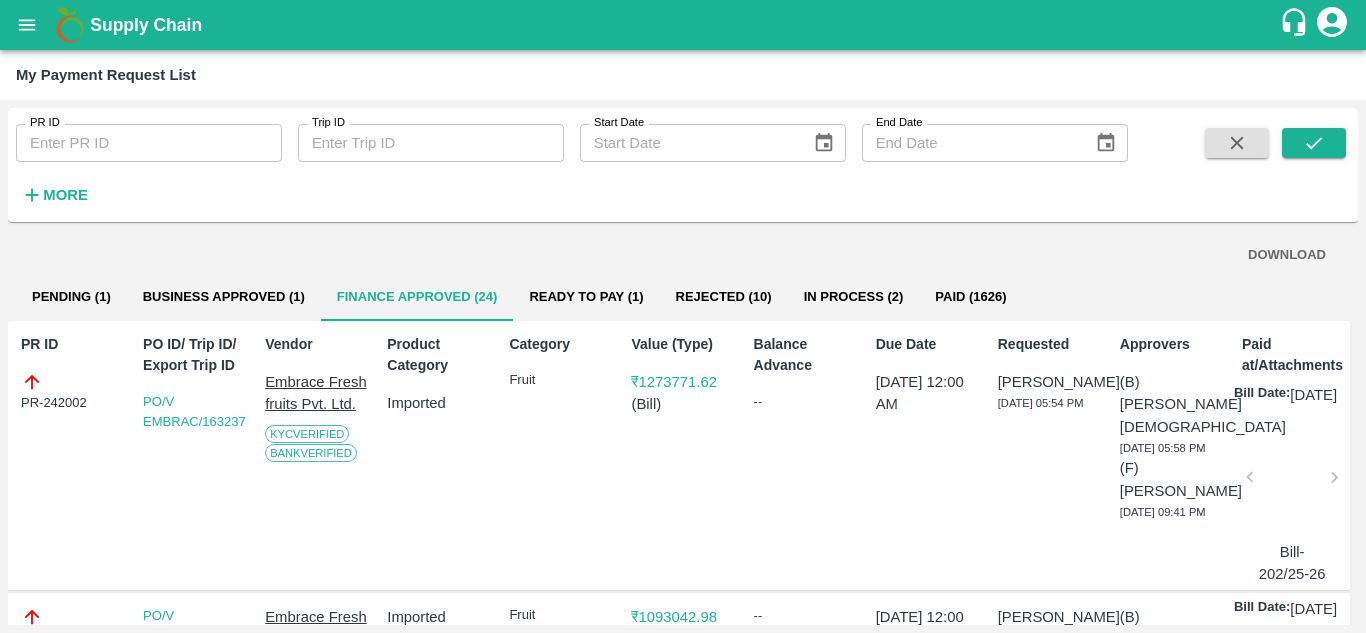 scroll, scrollTop: 0, scrollLeft: 9, axis: horizontal 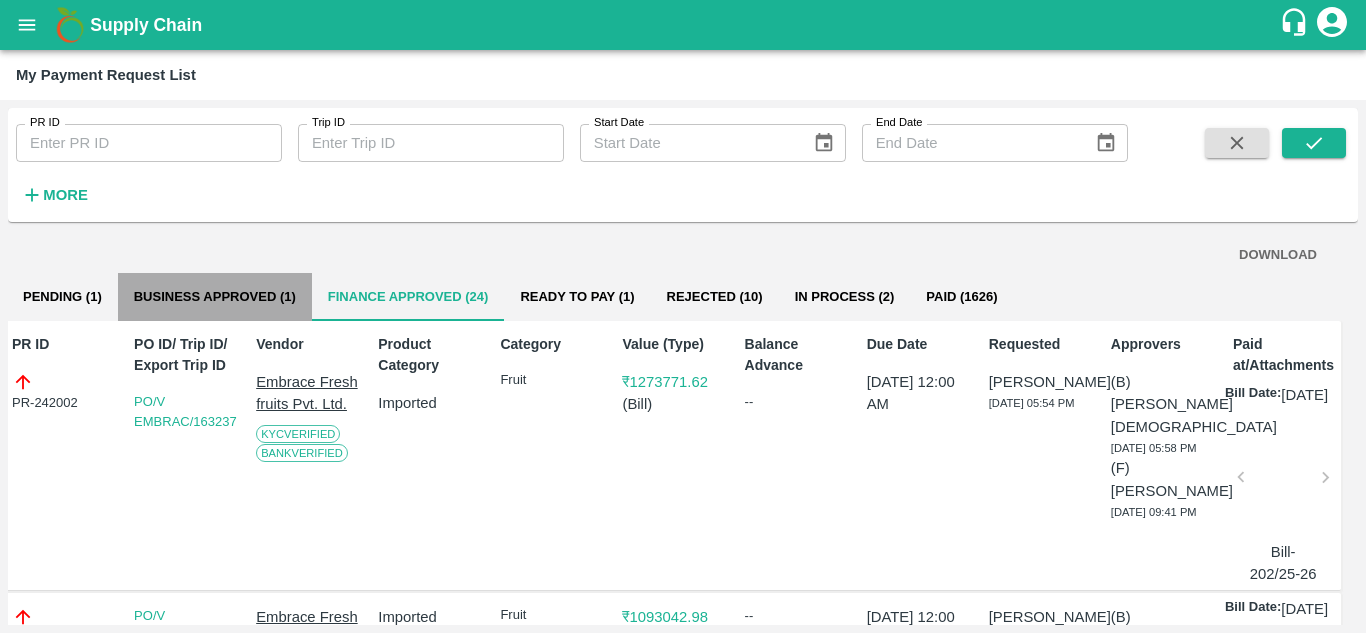 click on "Business Approved (1)" at bounding box center [215, 297] 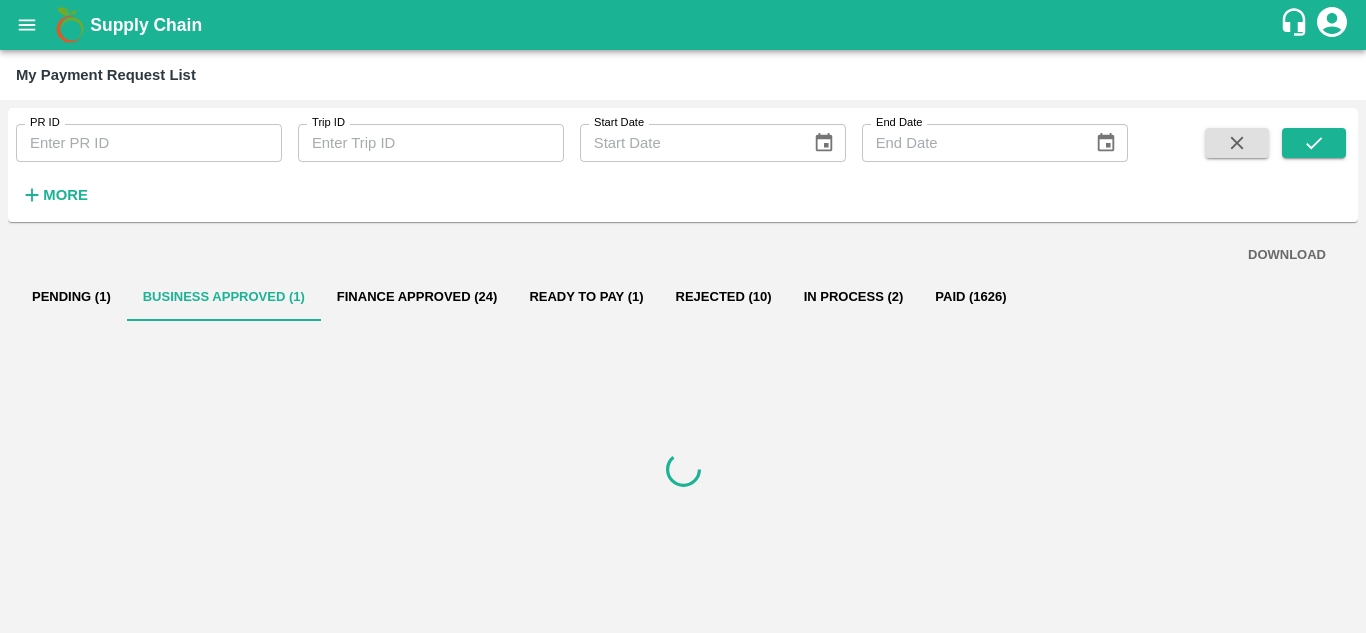 scroll, scrollTop: 0, scrollLeft: 0, axis: both 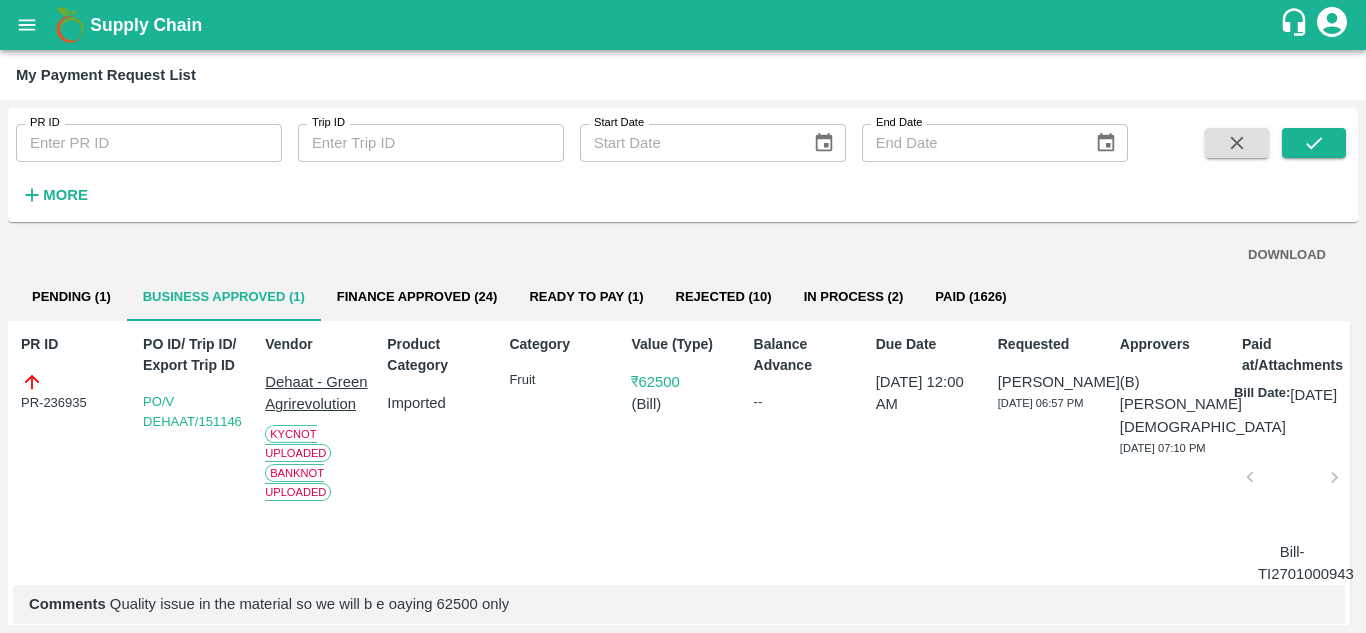 click on "Pending (1)" at bounding box center [71, 297] 